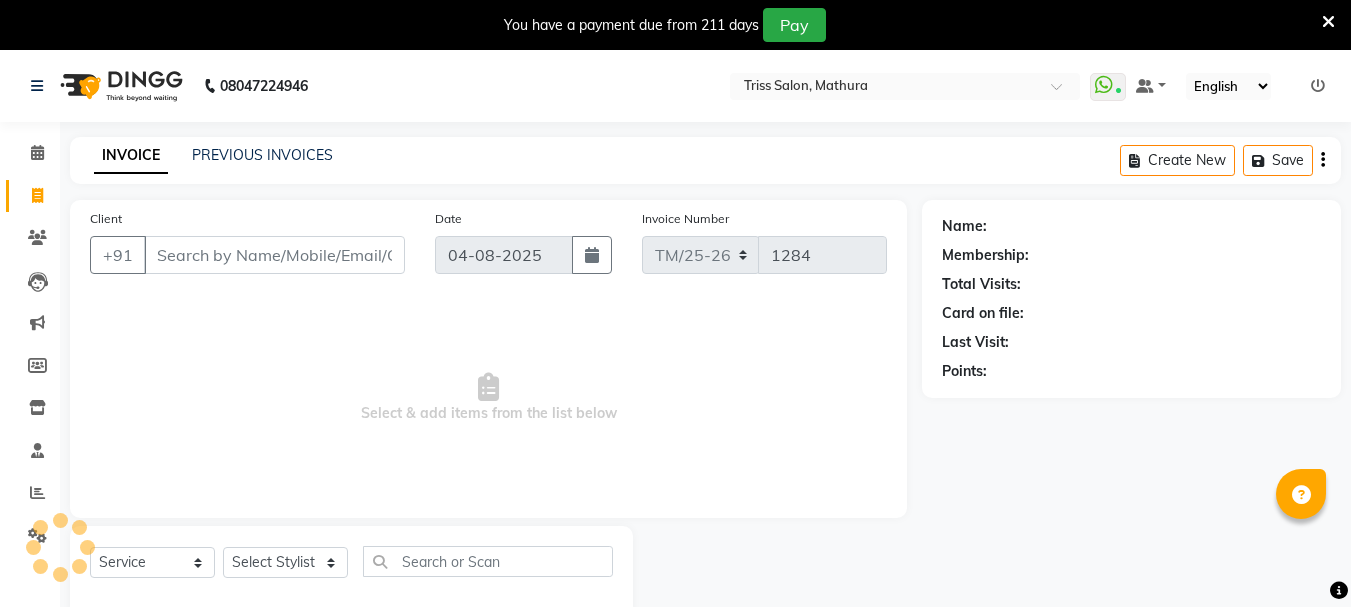 select on "service" 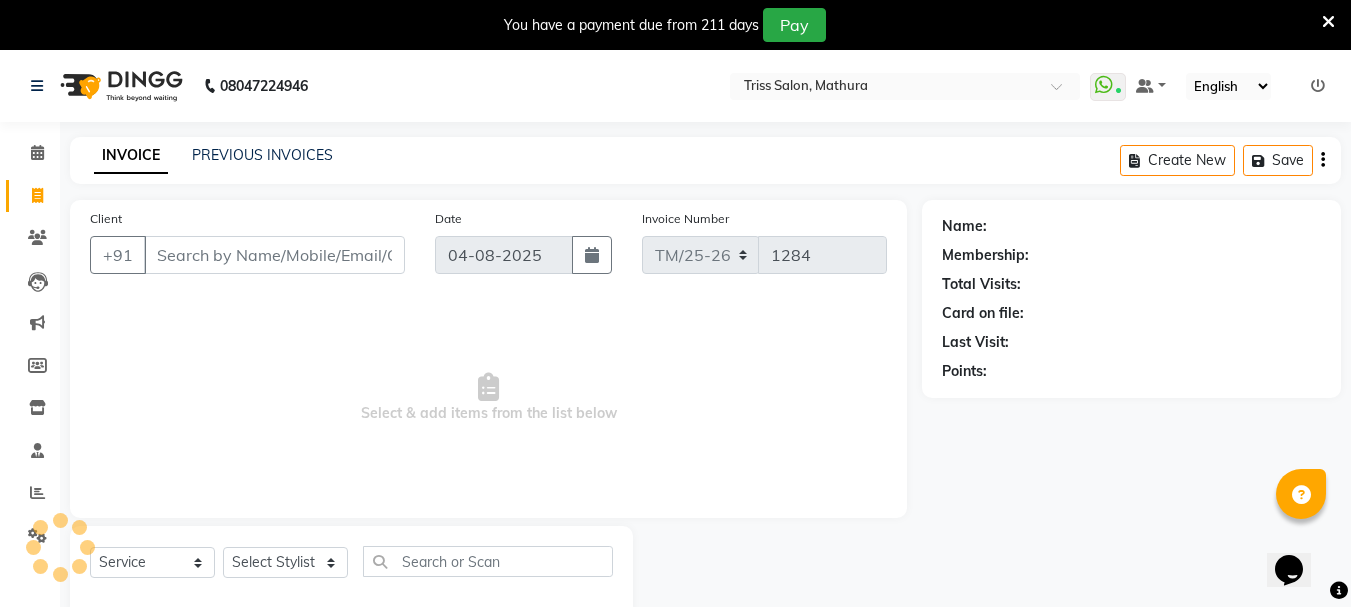 scroll, scrollTop: 0, scrollLeft: 0, axis: both 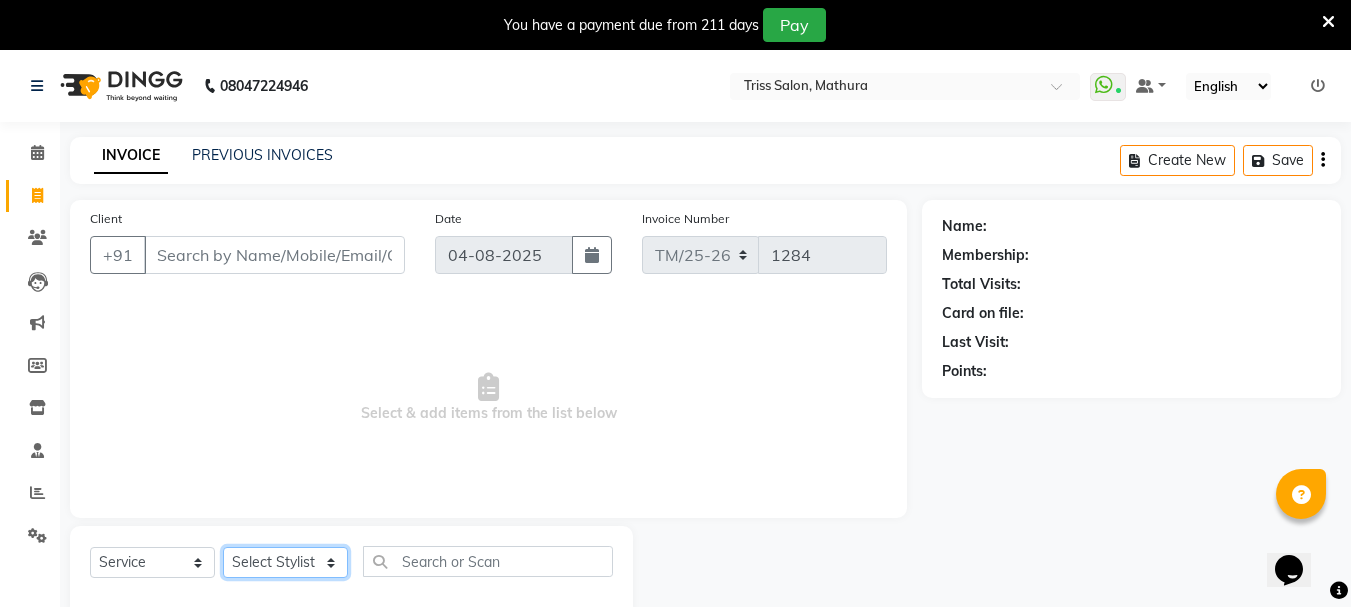 click on "Select Stylist" 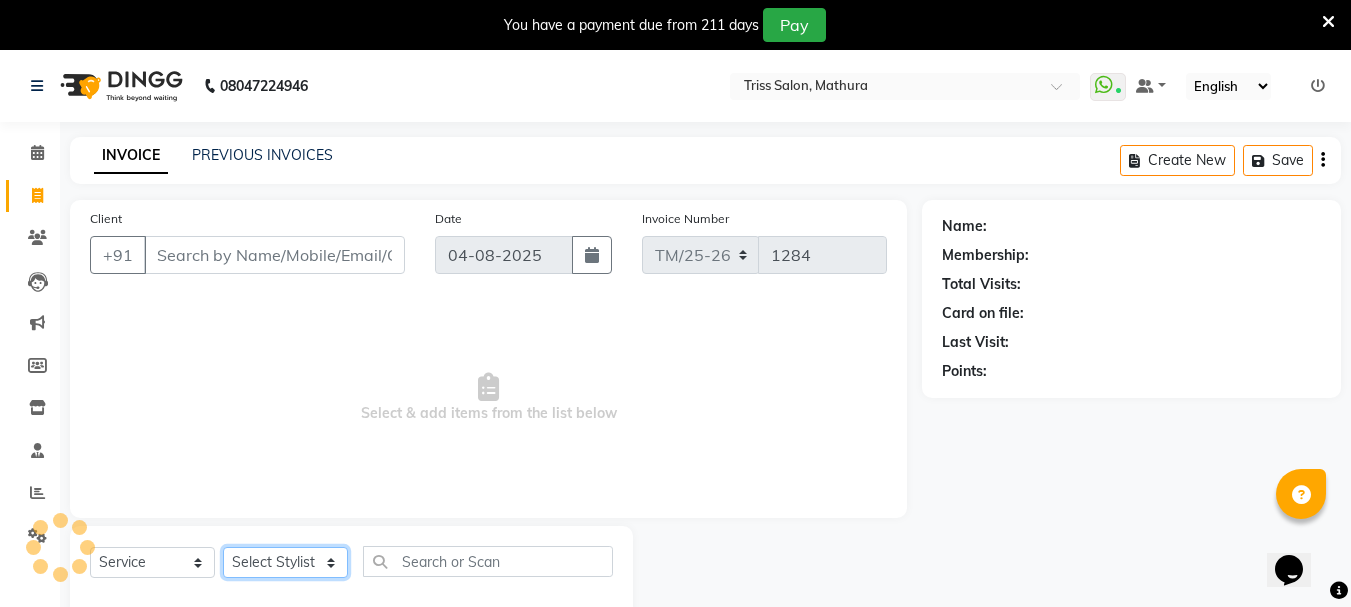 click on "Select Stylist" 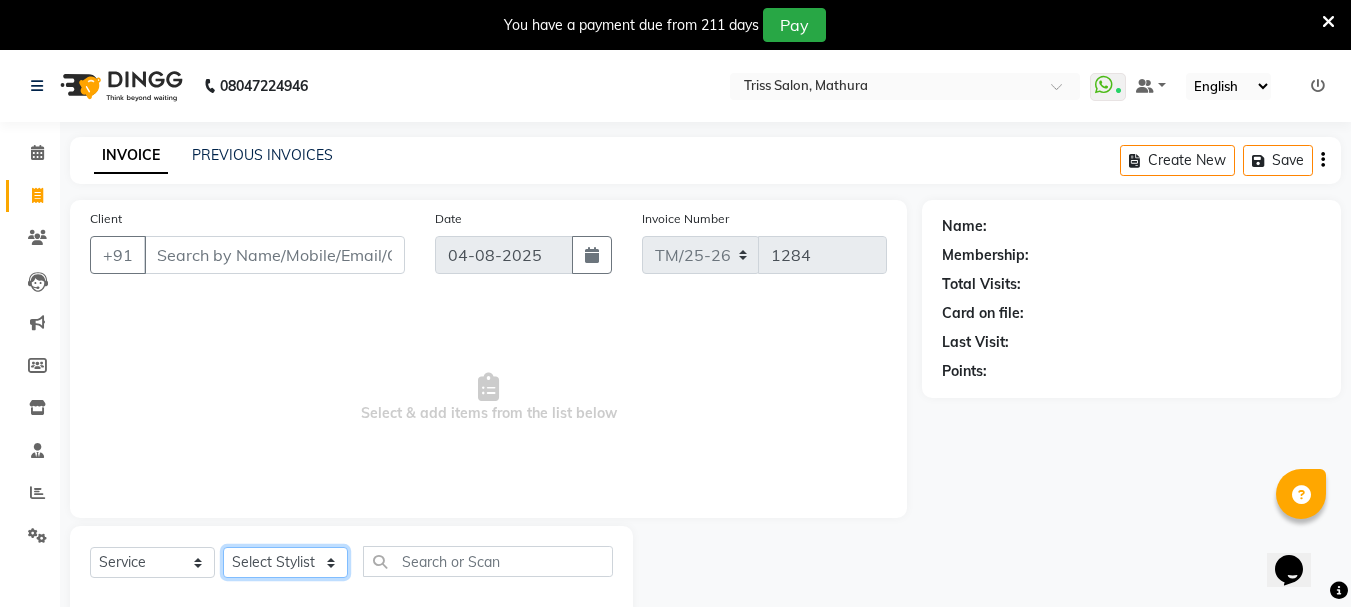 click on "Select Stylist [NAME] [NAME] [NAME] [NAME] [NAME] [NAME] [NAME] [NAME] [NAME] [NAME]    [NAME]  [PLACE] ([PLACE]) [NAME]" 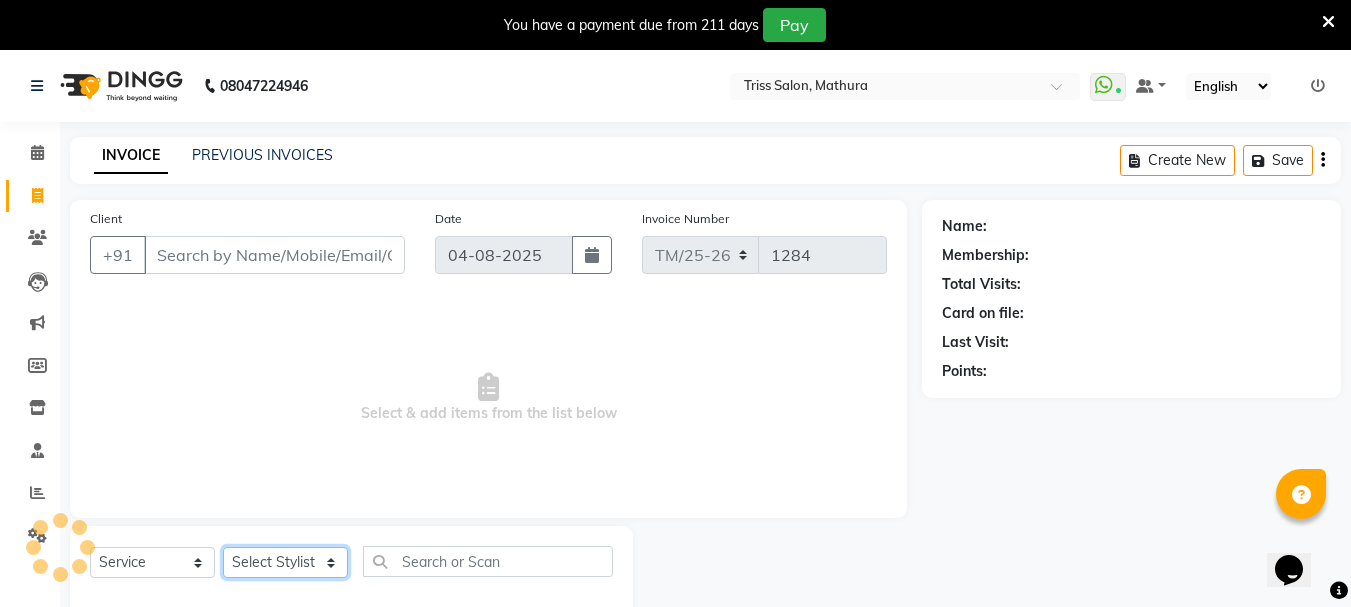 click on "Select Stylist [NAME] [NAME] [NAME] [NAME] [NAME] [NAME] [NAME] [NAME] [NAME] [NAME]    [NAME]  [PLACE] ([PLACE]) [NAME]" 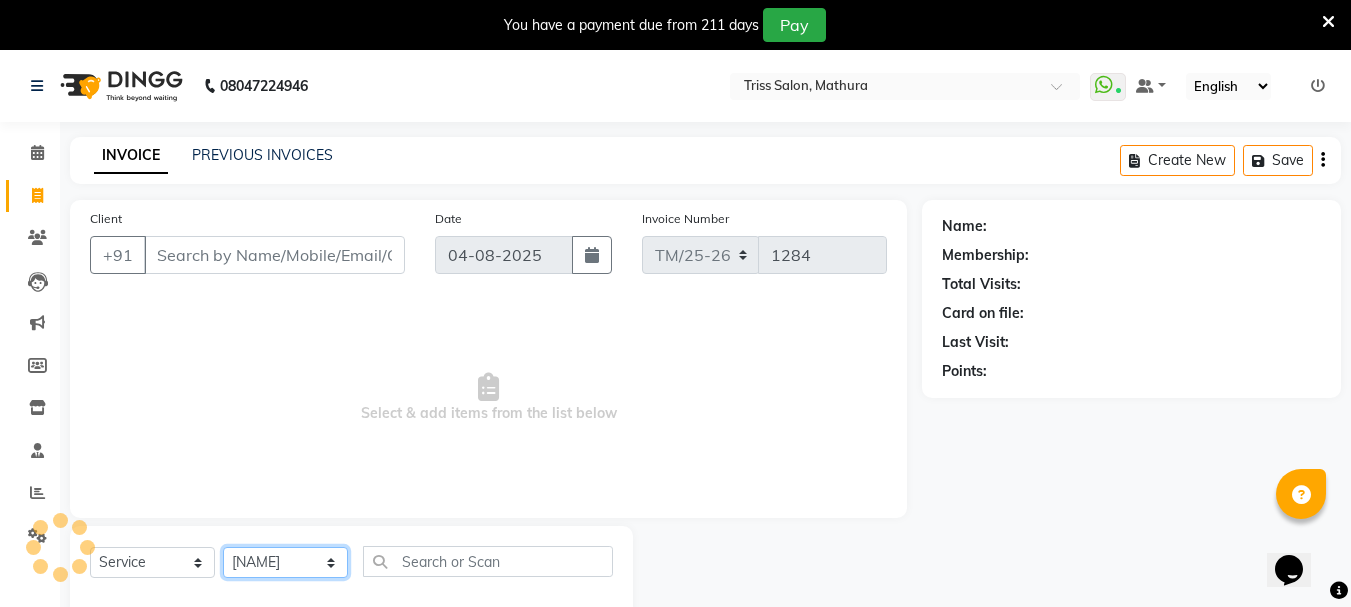 click on "Select Stylist [NAME] [NAME] [NAME] [NAME] [NAME] [NAME] [NAME] [NAME] [NAME] [NAME]    [NAME]  [PLACE] ([PLACE]) [NAME]" 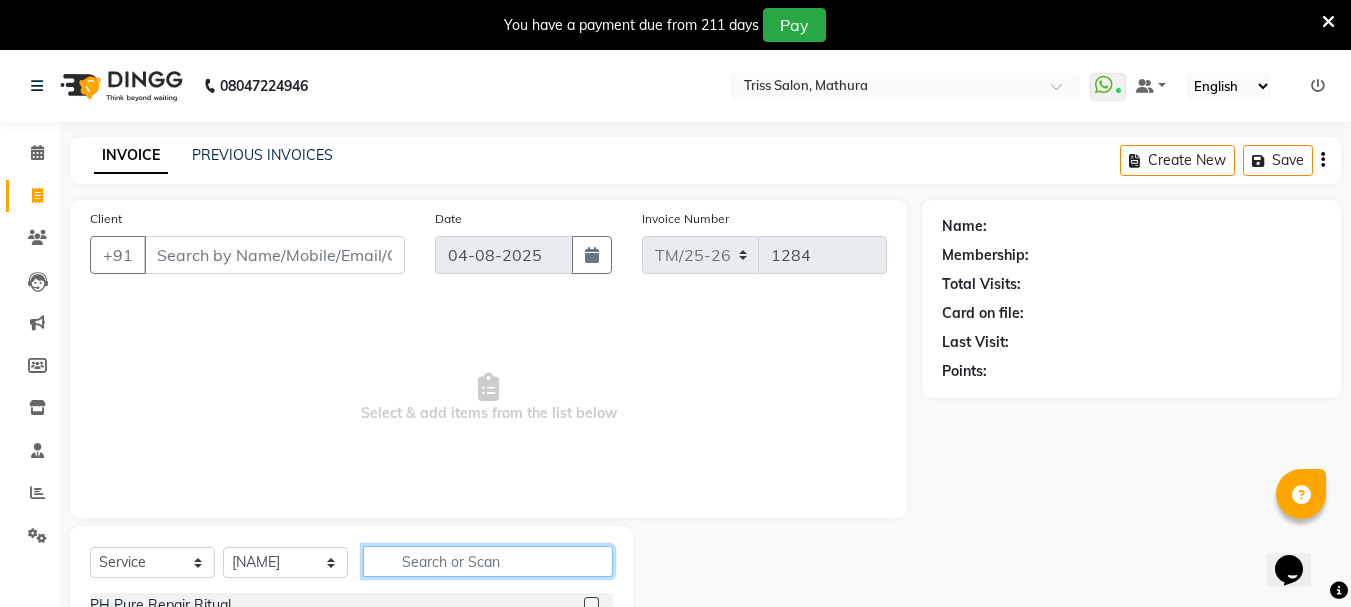 click 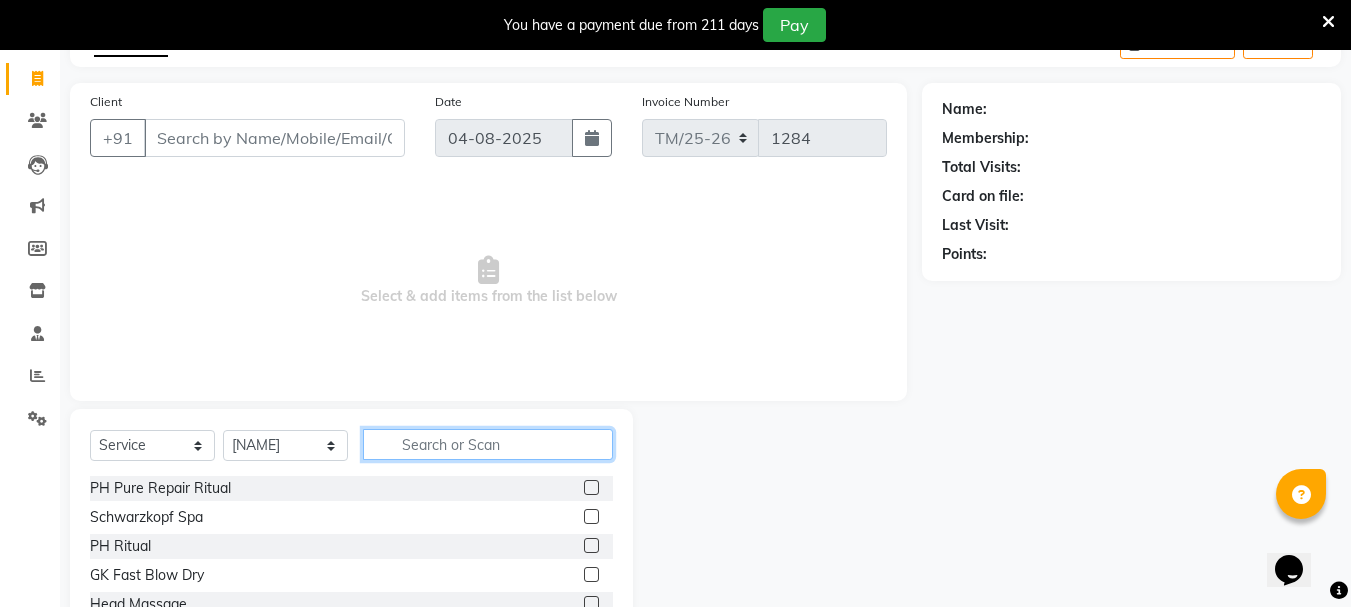 scroll, scrollTop: 116, scrollLeft: 0, axis: vertical 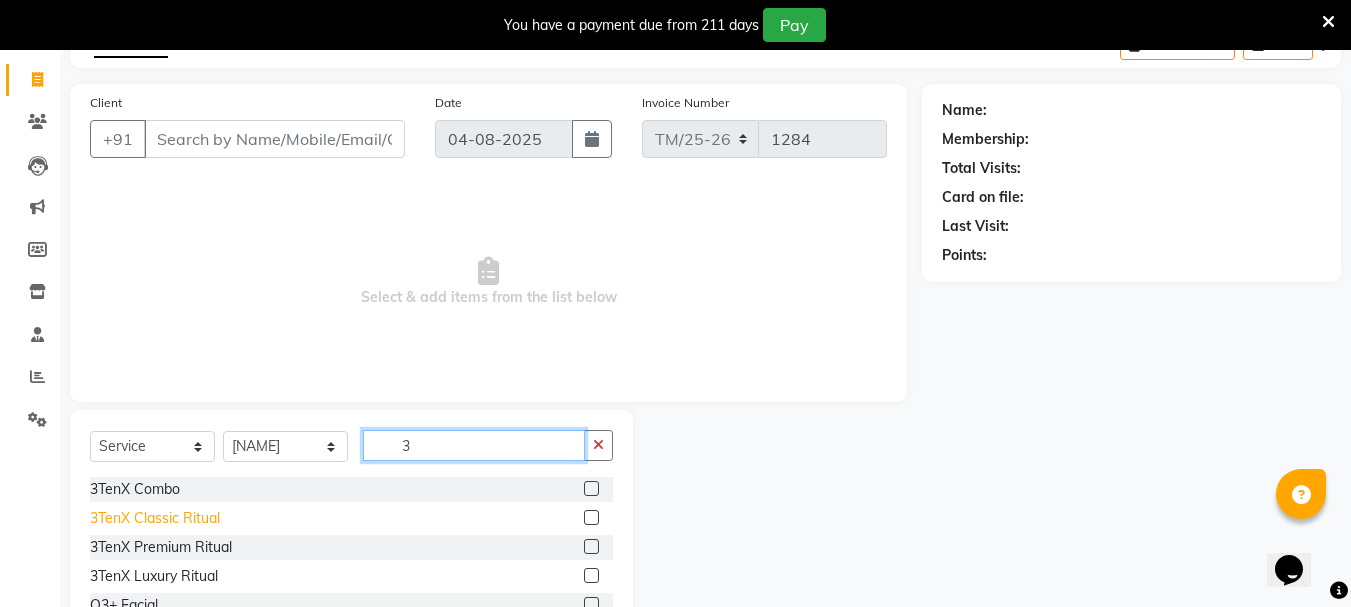 type on "3" 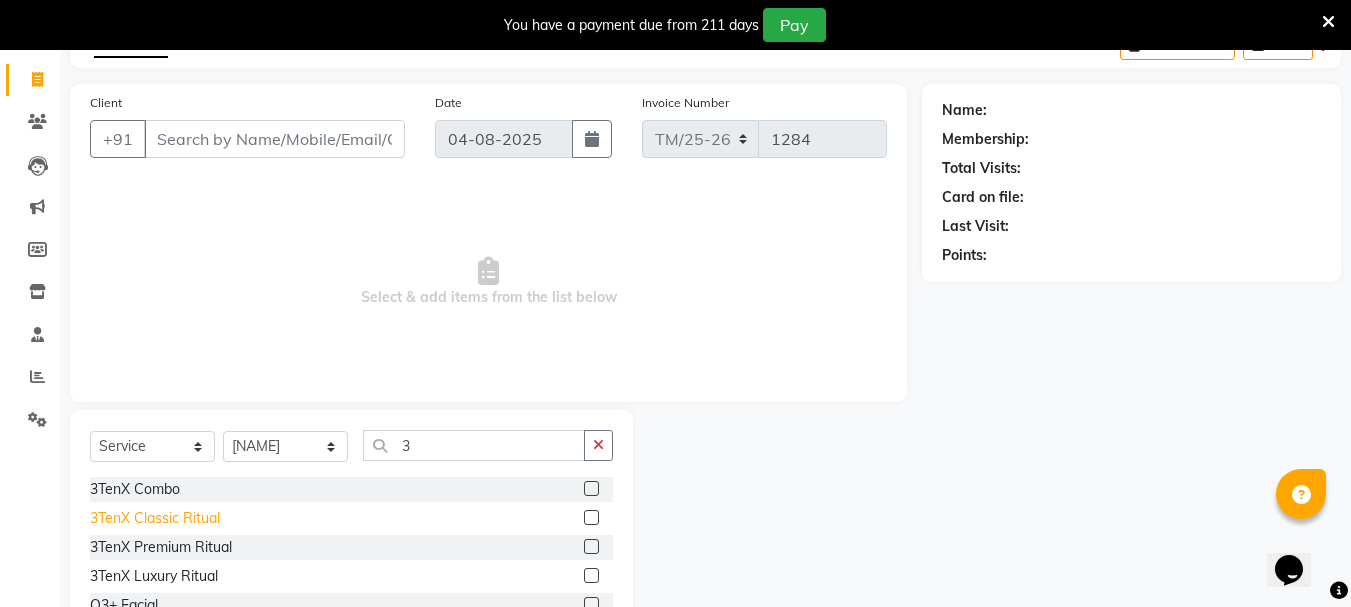 click on "3TenX Classic Ritual" 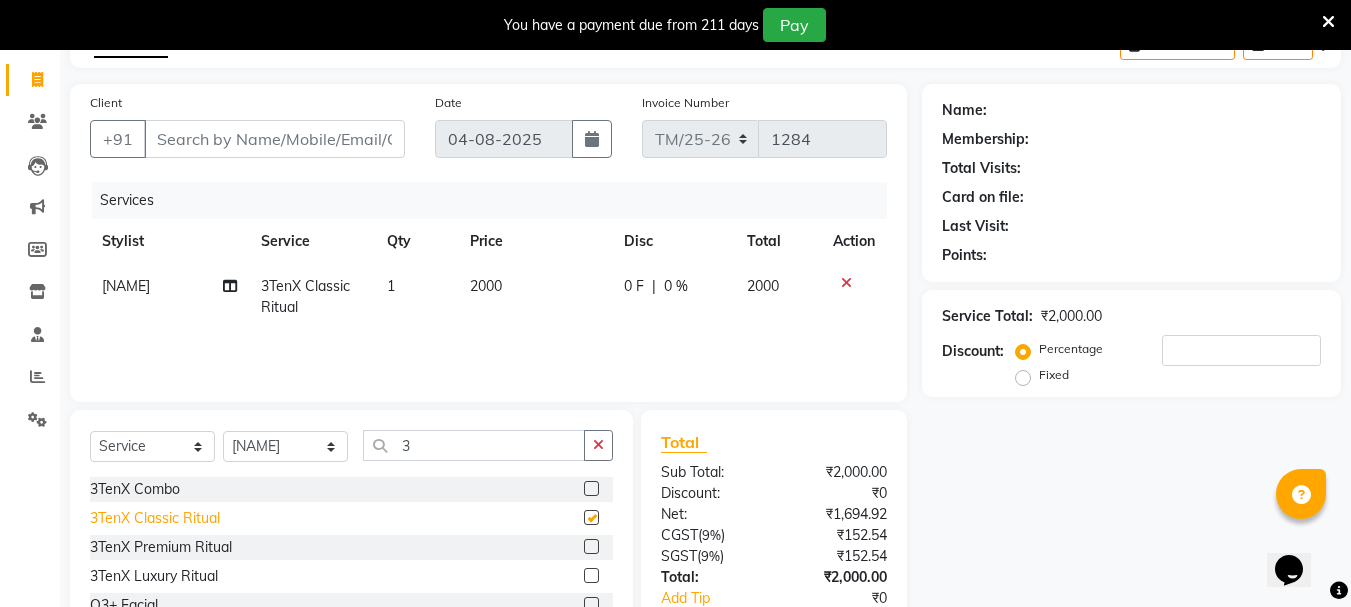 checkbox on "false" 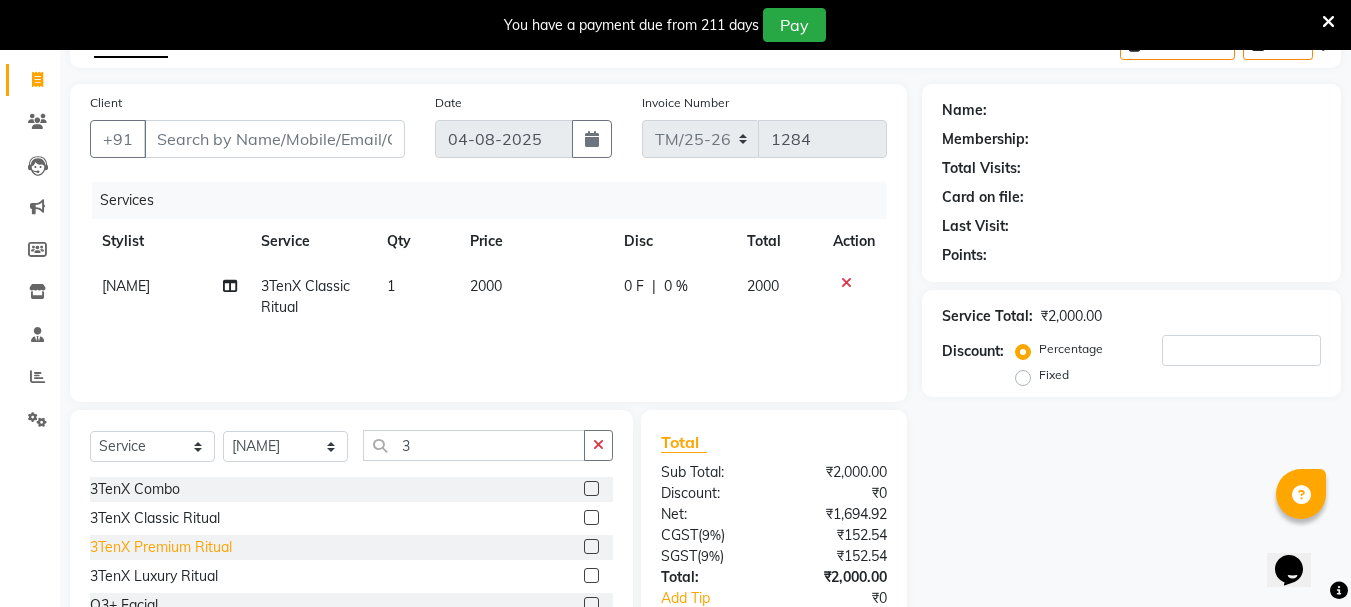 click on "3TenX Premium Ritual" 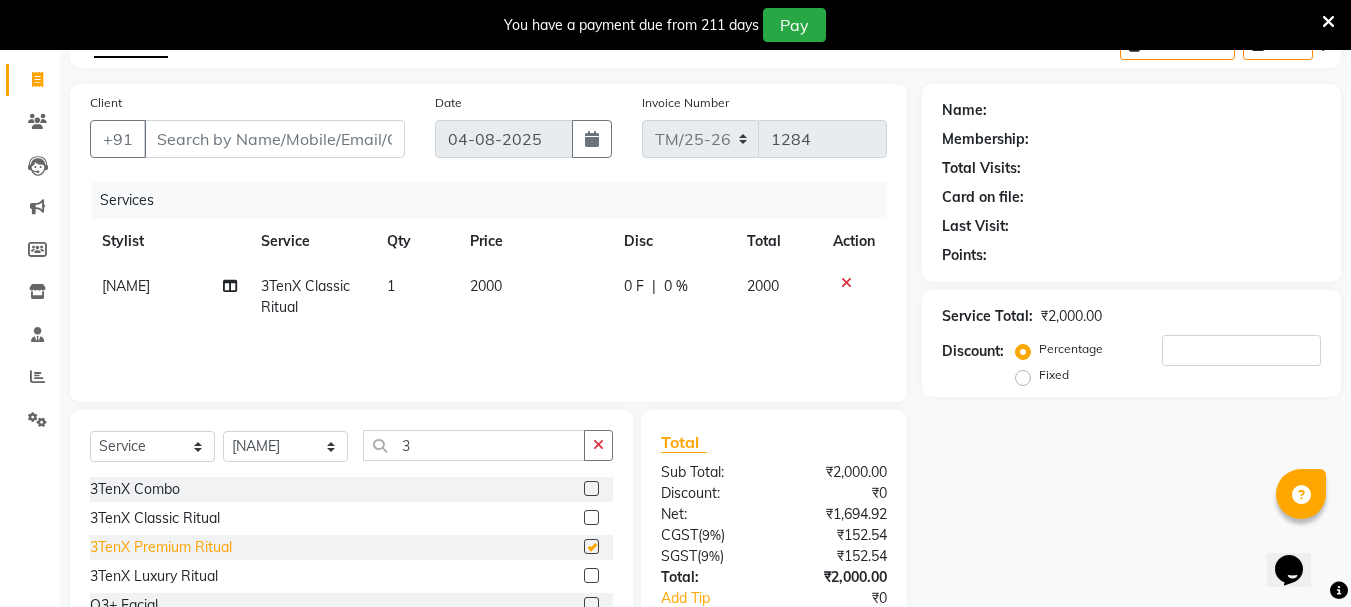 checkbox on "false" 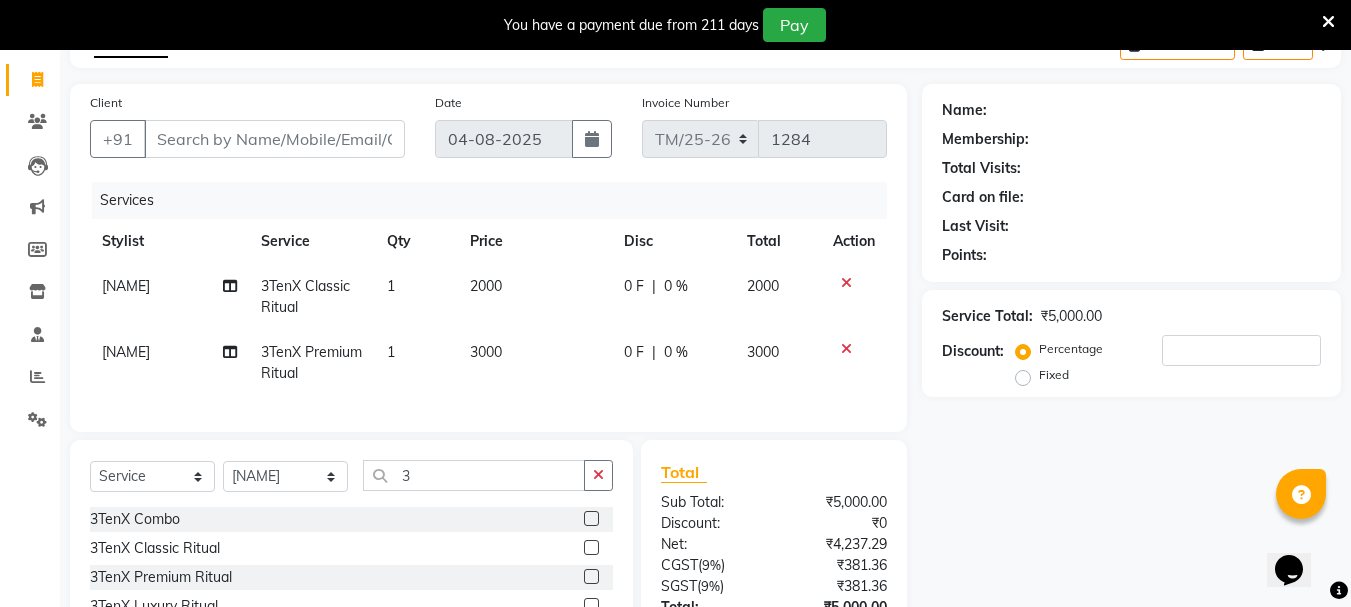 click 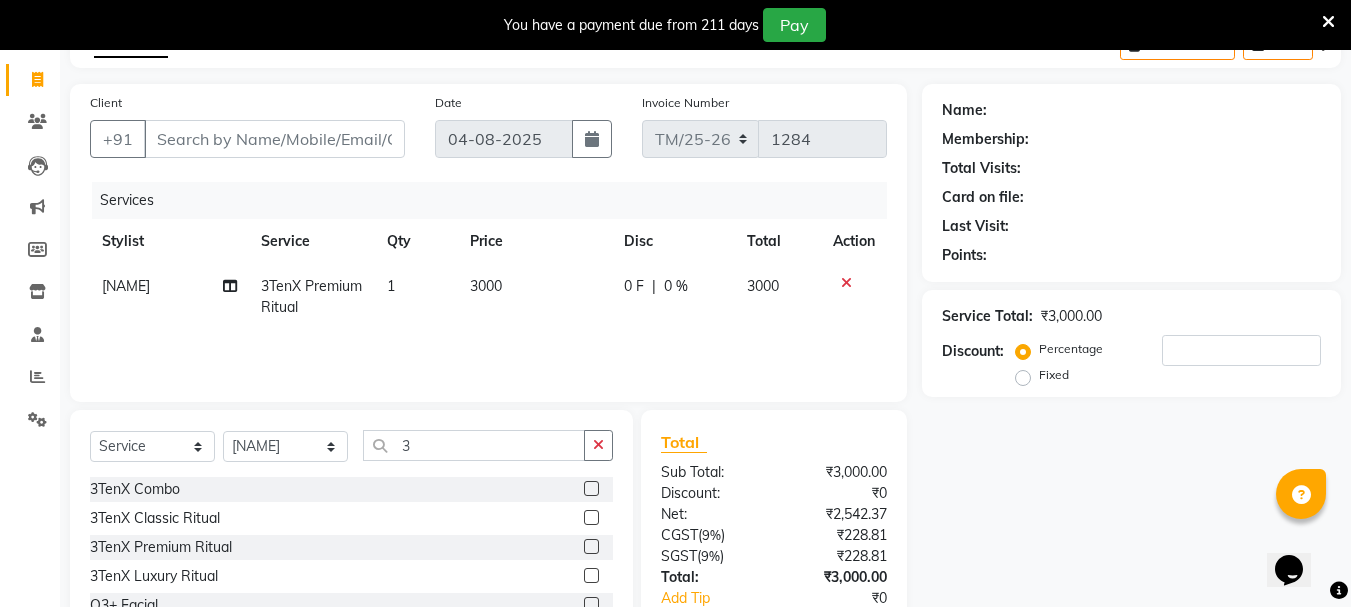click on "3000" 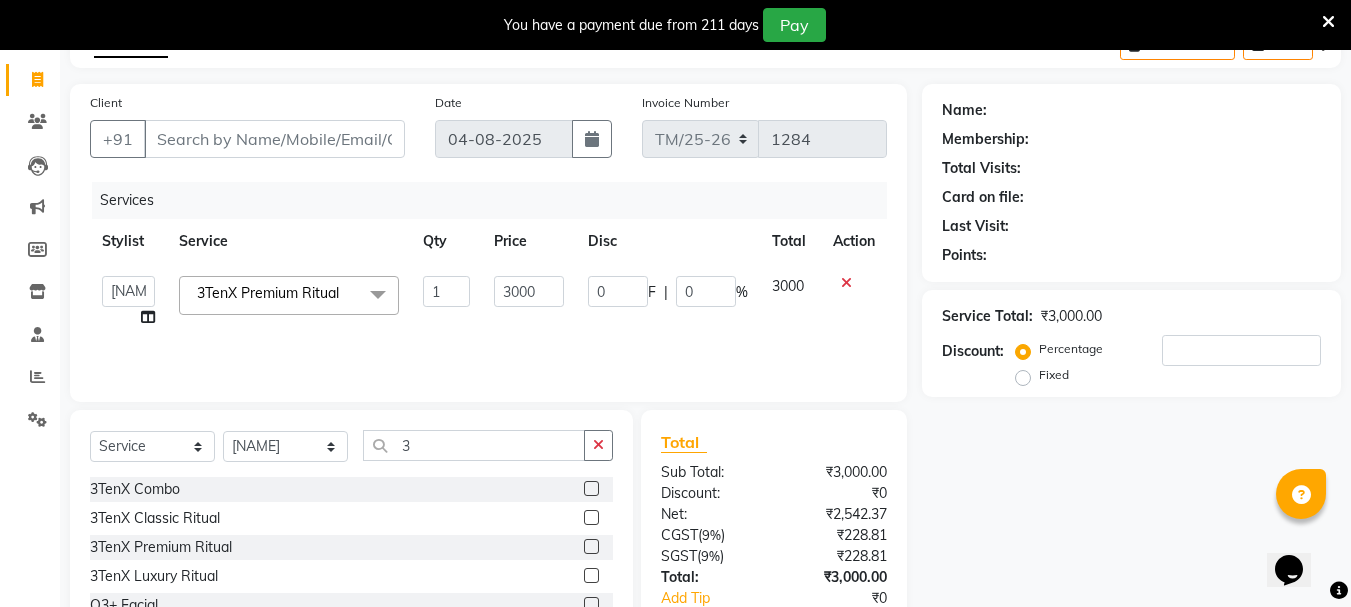 click on "Client +91 Date [DATE] Invoice Number TM/25-26 [NUMBER] Services Stylist Service Qty Price Disc Total Action  [NAME] [NAME] [NAME] [NAME] [NAME]  [NAME]  [NAME]  [NAME]  [NAME]  [NAME]    [NAME]  [PLACE] ([PLACE])  [NUMBER]TenX Premium Ritual  x PH Pure Repair Ritual Schwarzkopf Spa PH Ritual GK Fast Blow Dry Head Massage Hair Polishing GK Shield  GK Ritual Hair Extentions GK Shield Treatment Deep Conditioning Keune Ritual  Keune- Combo Bond Fusion Hair Extensions Eyelash Extentions Gel Nail Paint - Removal Tip Replacement Nail Extension - Removal Gel Refiling & Gel Nail Paint Gel Nail Paint Gel Nail Extensions French Nail Paint Acrylic Nail Extentions Nail Art Nail Paint Acrylic Nail Extentions & Gel Nail Paint Acrylic Refilling & Gel Paint Gel Nail Extentions & Gel Nail Paint Overlay & Gel Paint Eyelash Removal Eyelash Refilling  Botox Treatment PH - Combo PH - Shampoo GK - Combo GK - Shampoo Basic - Combo Basic - Shampoo Ombre Colour Balayage Colour Hair Cut (Girl) TanGo" 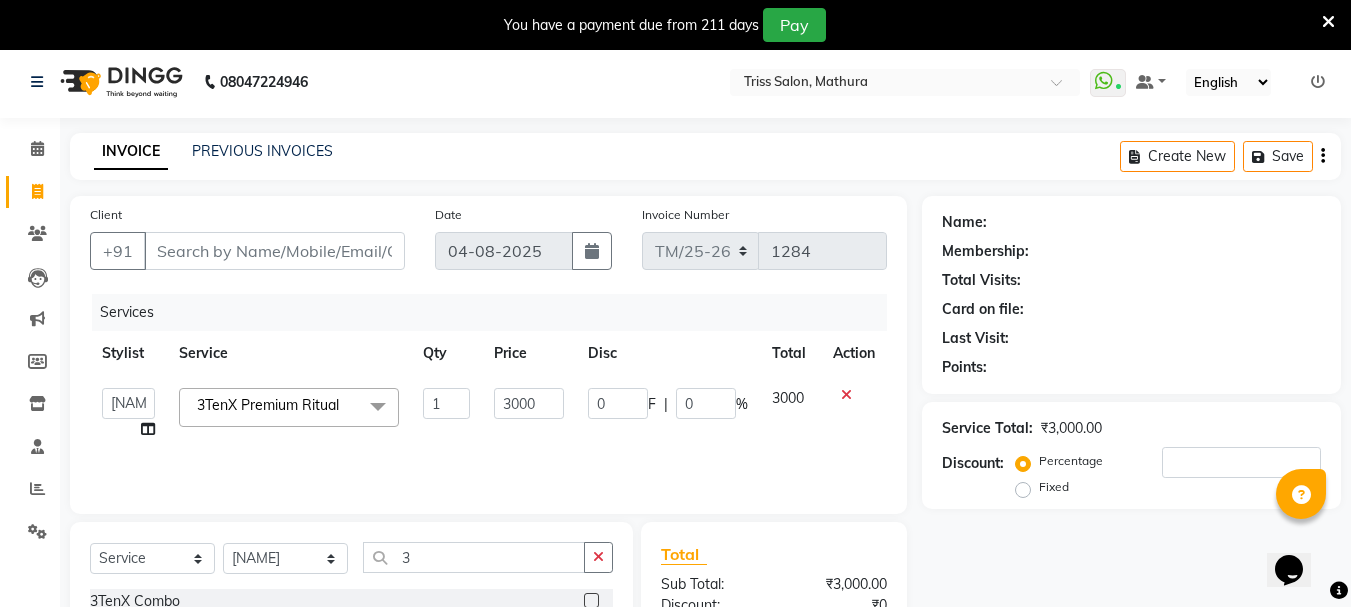 scroll, scrollTop: 0, scrollLeft: 0, axis: both 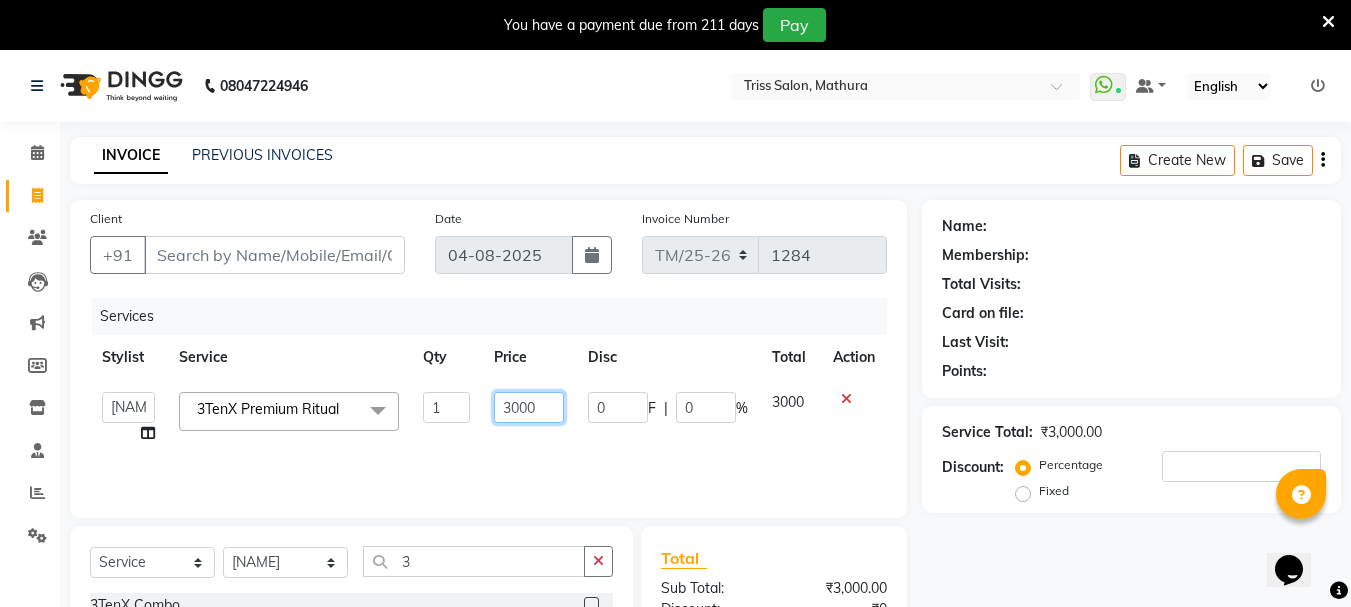 click on "3000" 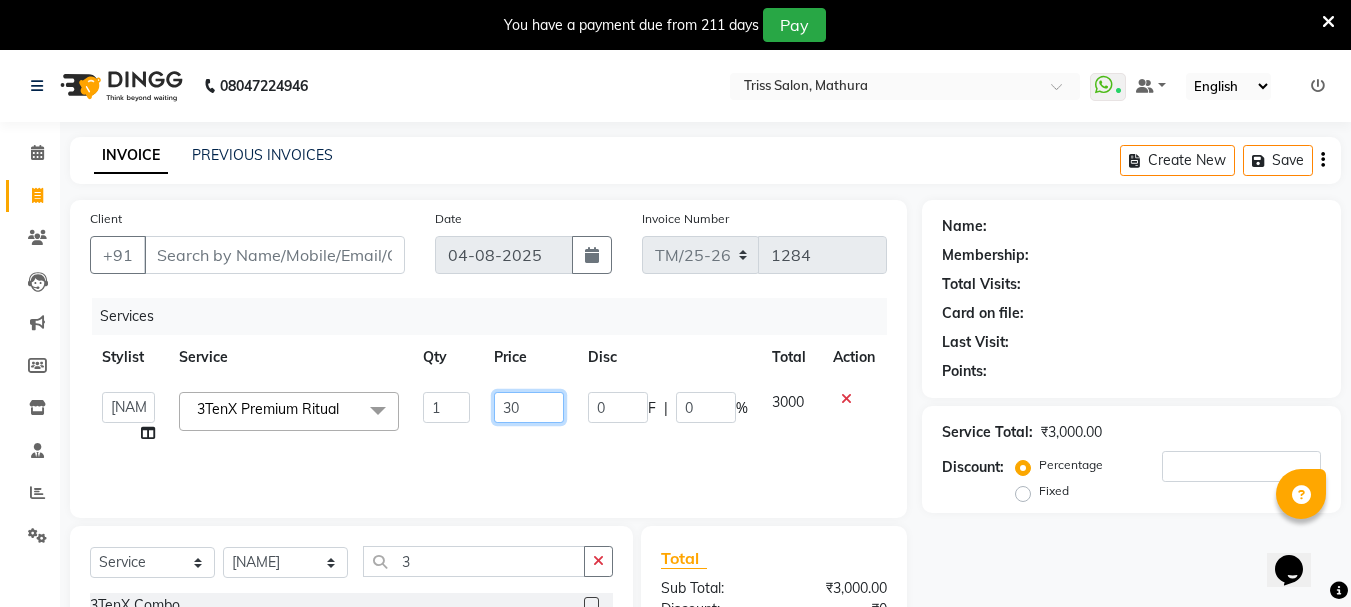 type on "3" 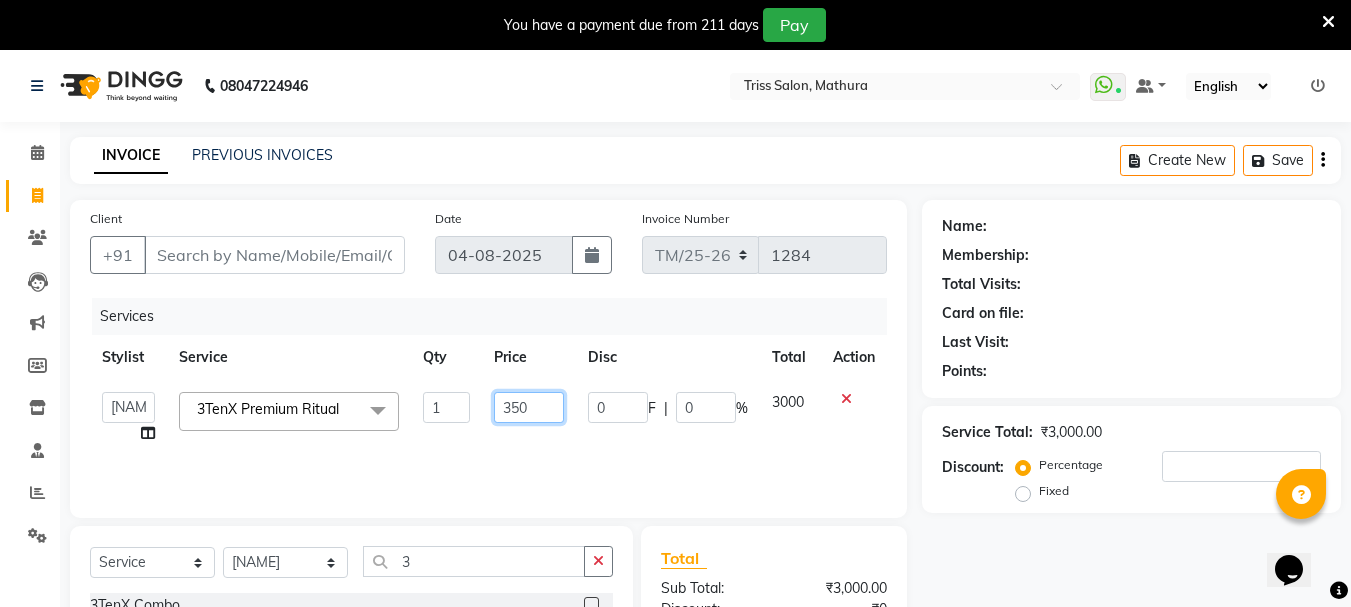 type on "3500" 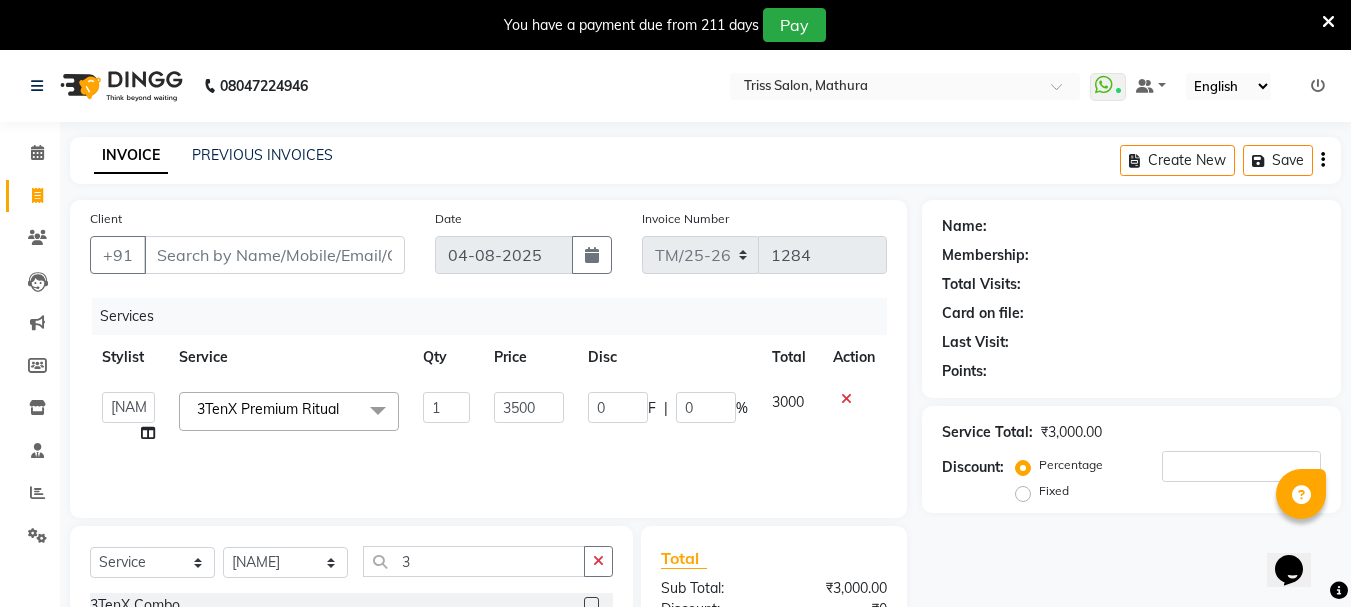 click on "Name: Membership: Total Visits: Card on file: Last Visit:  Points:" 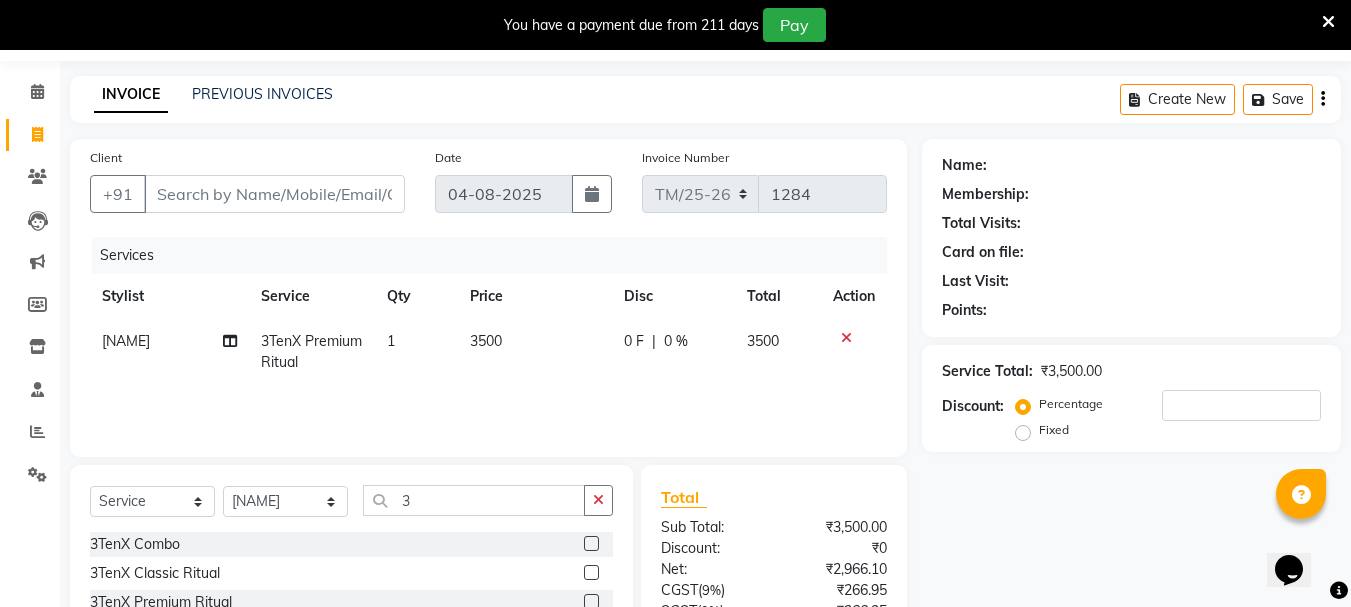 scroll, scrollTop: 80, scrollLeft: 0, axis: vertical 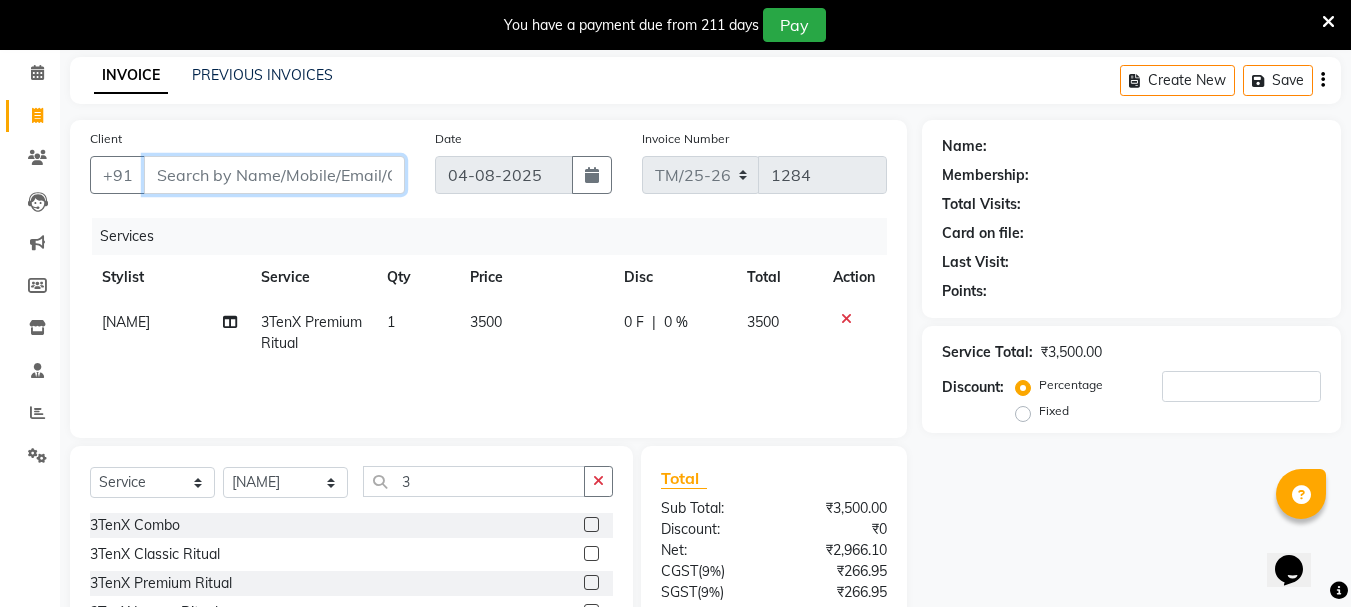 click on "Client" at bounding box center (274, 175) 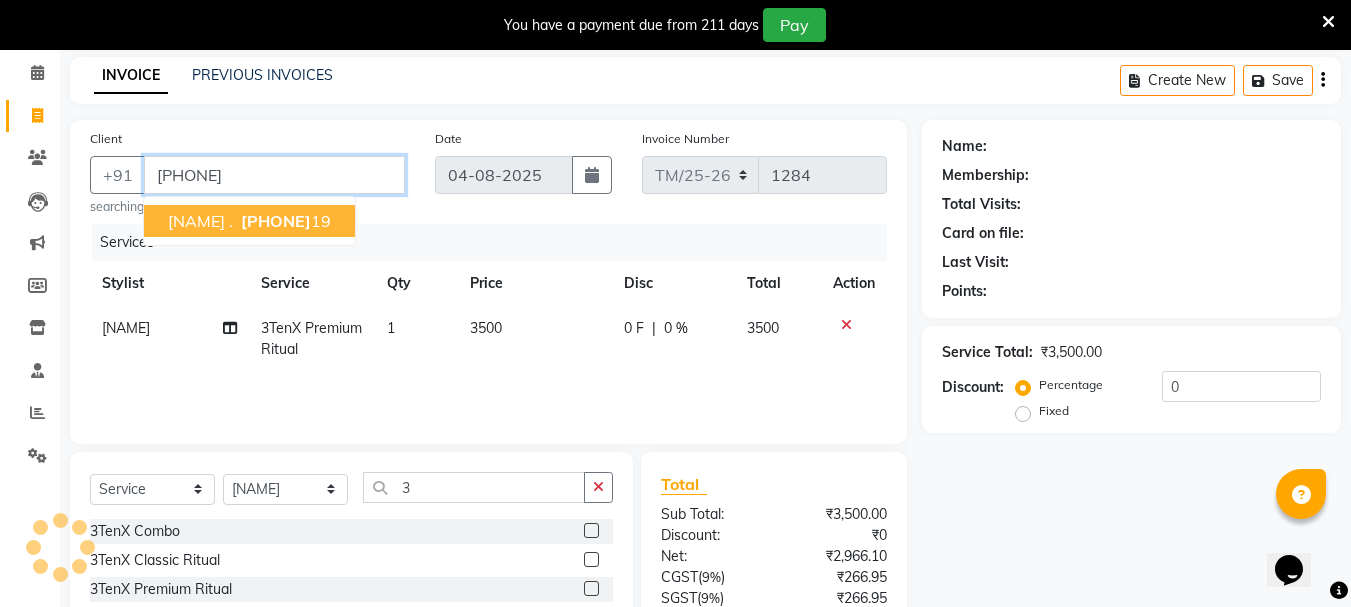 type on "[PHONE]" 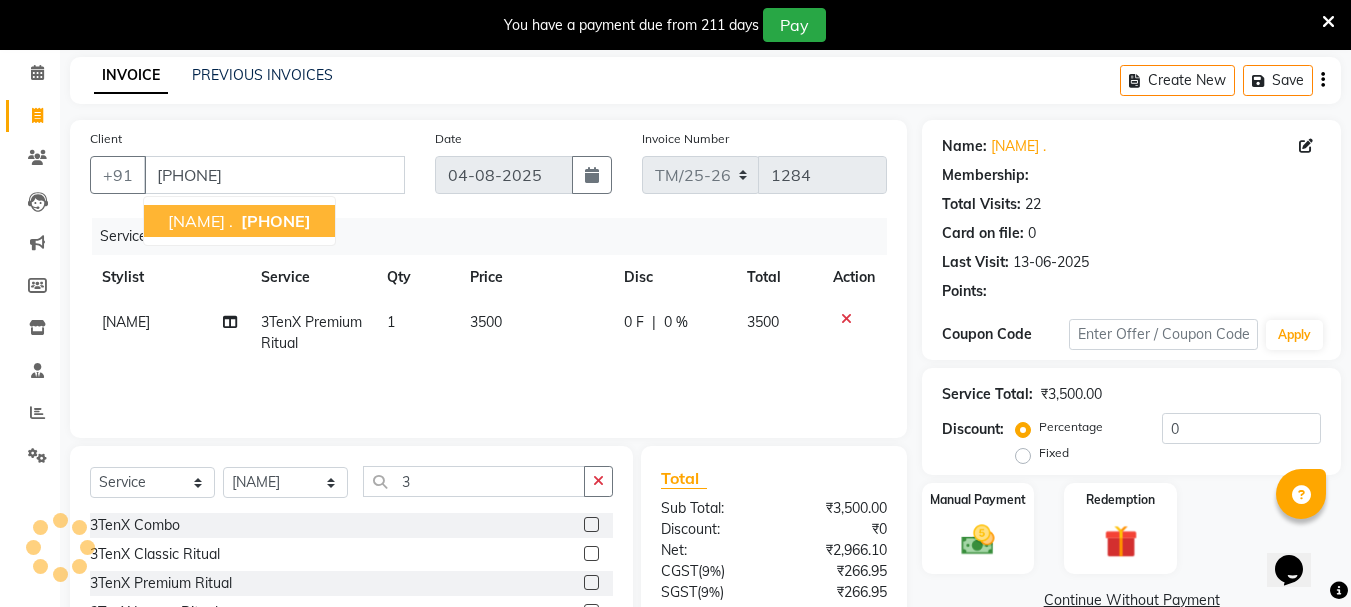 click on "[PHONE]" at bounding box center (276, 221) 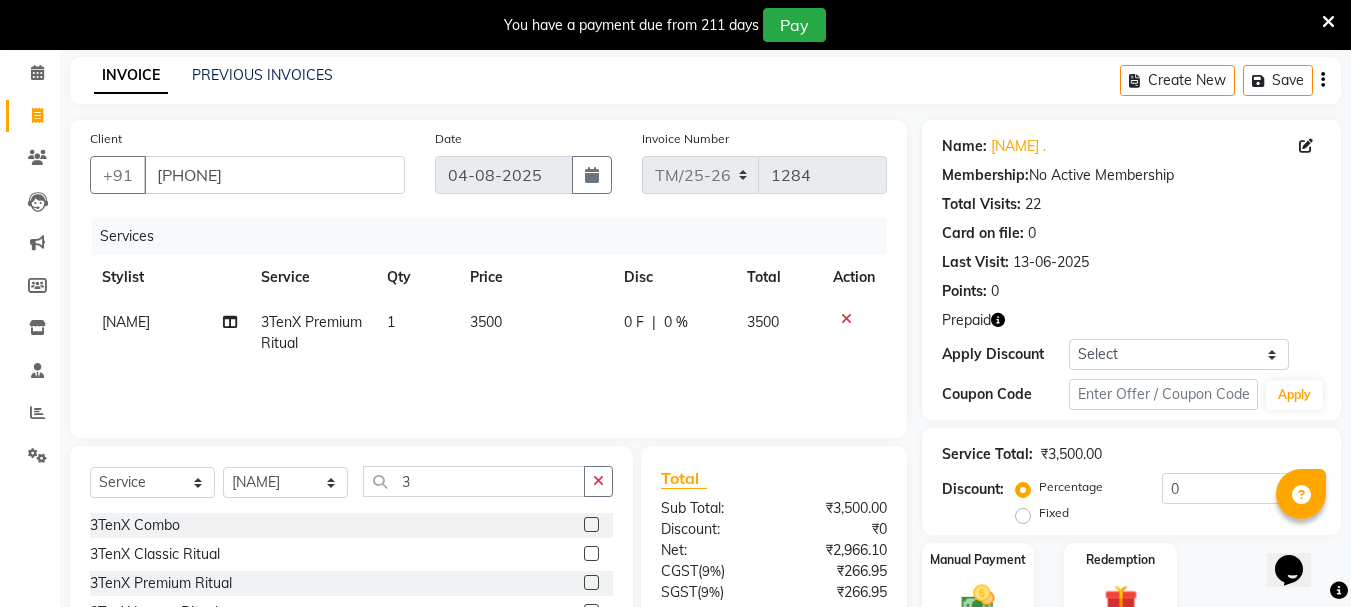click 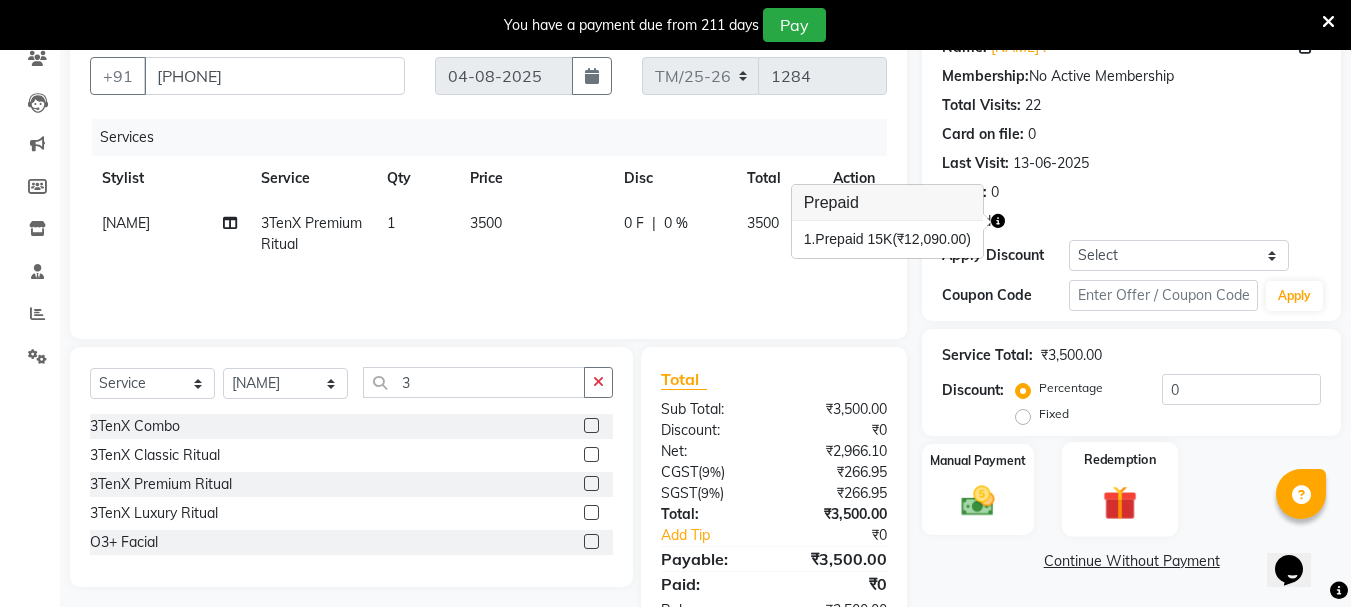 click 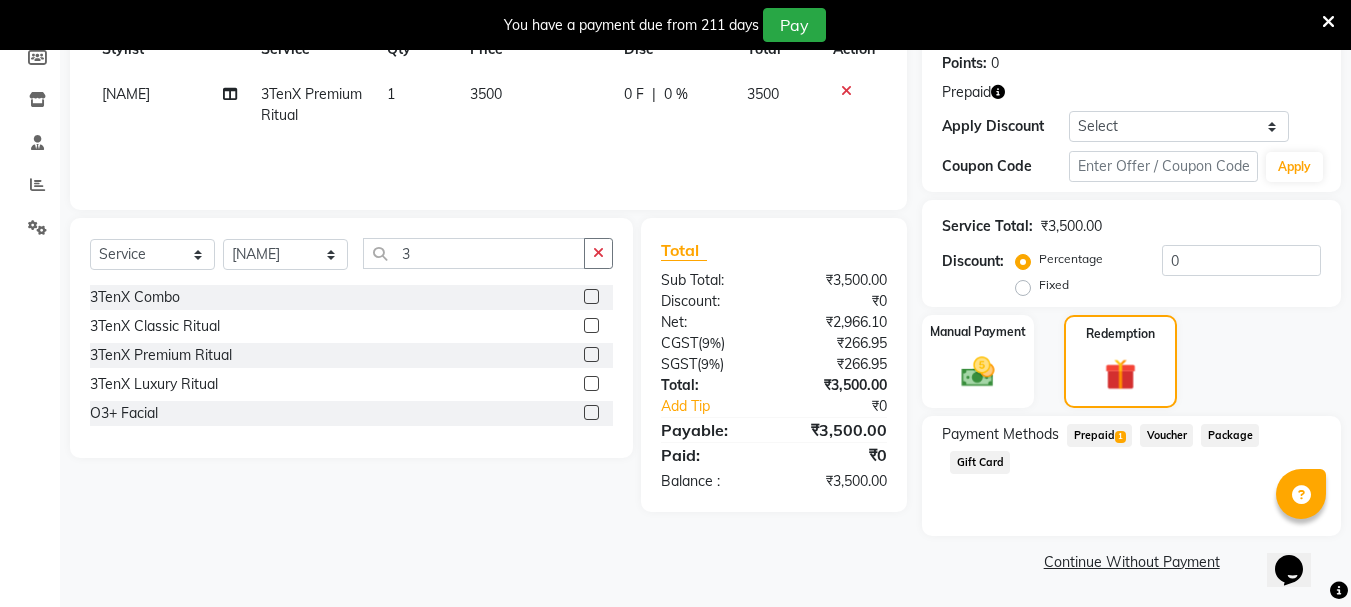 click on "Prepaid  1" 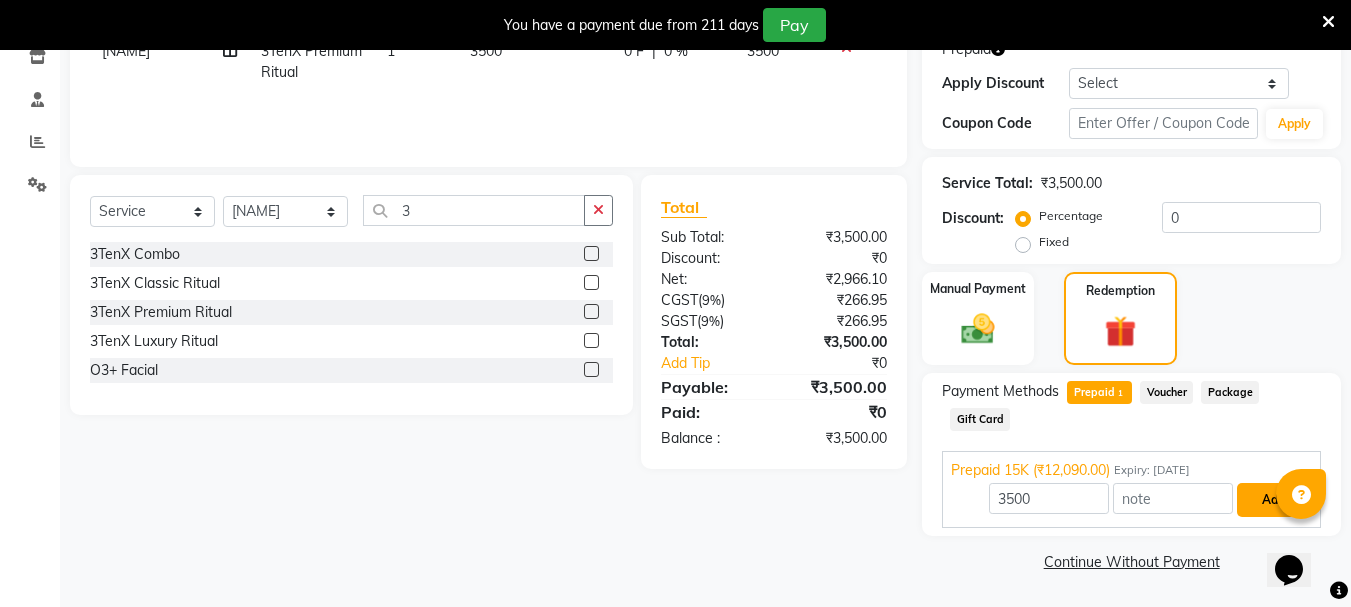 click on "Add" at bounding box center [1273, 500] 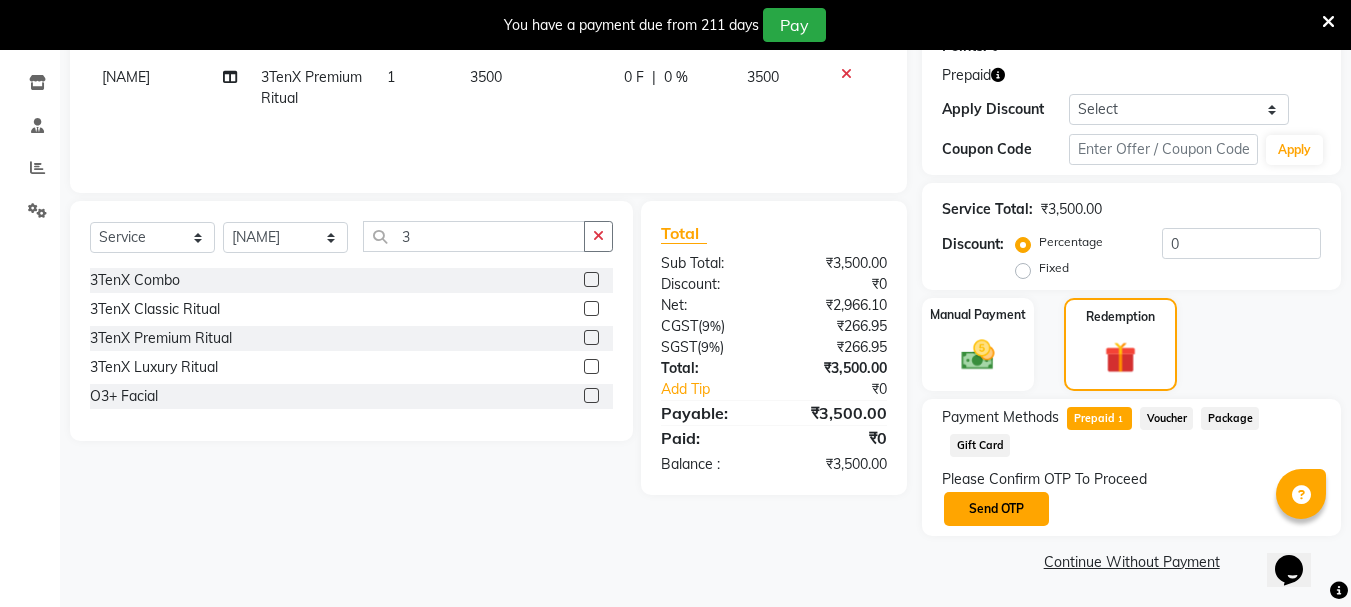 click on "Send OTP" 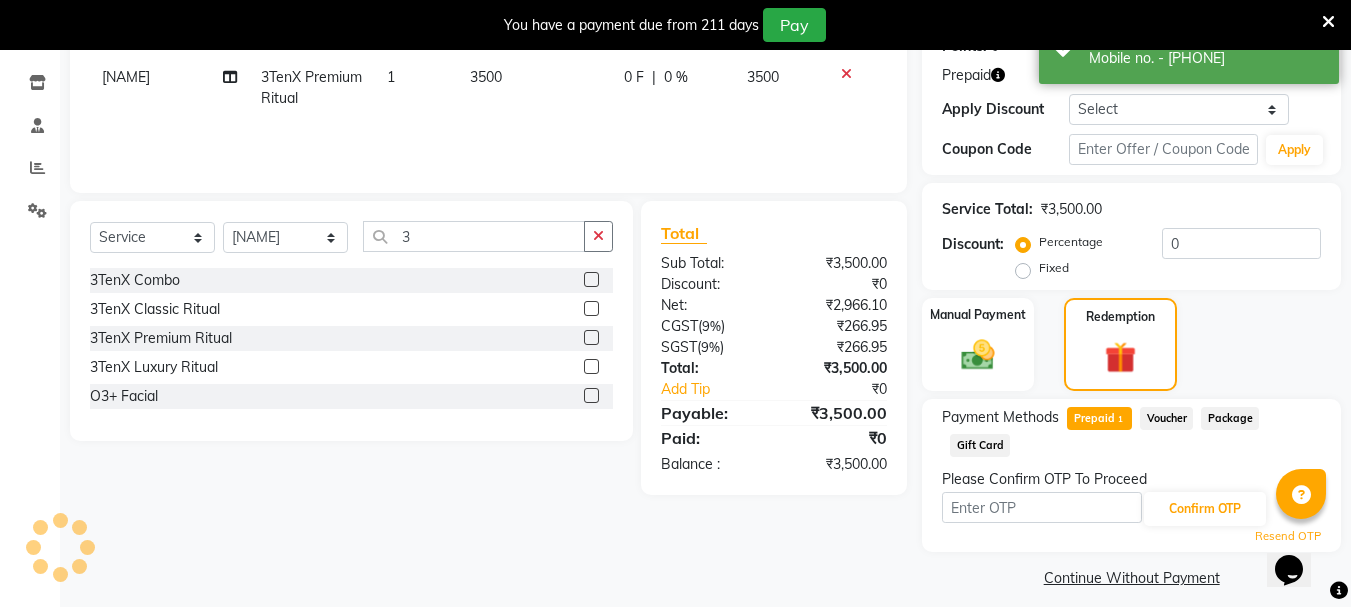 scroll, scrollTop: 341, scrollLeft: 0, axis: vertical 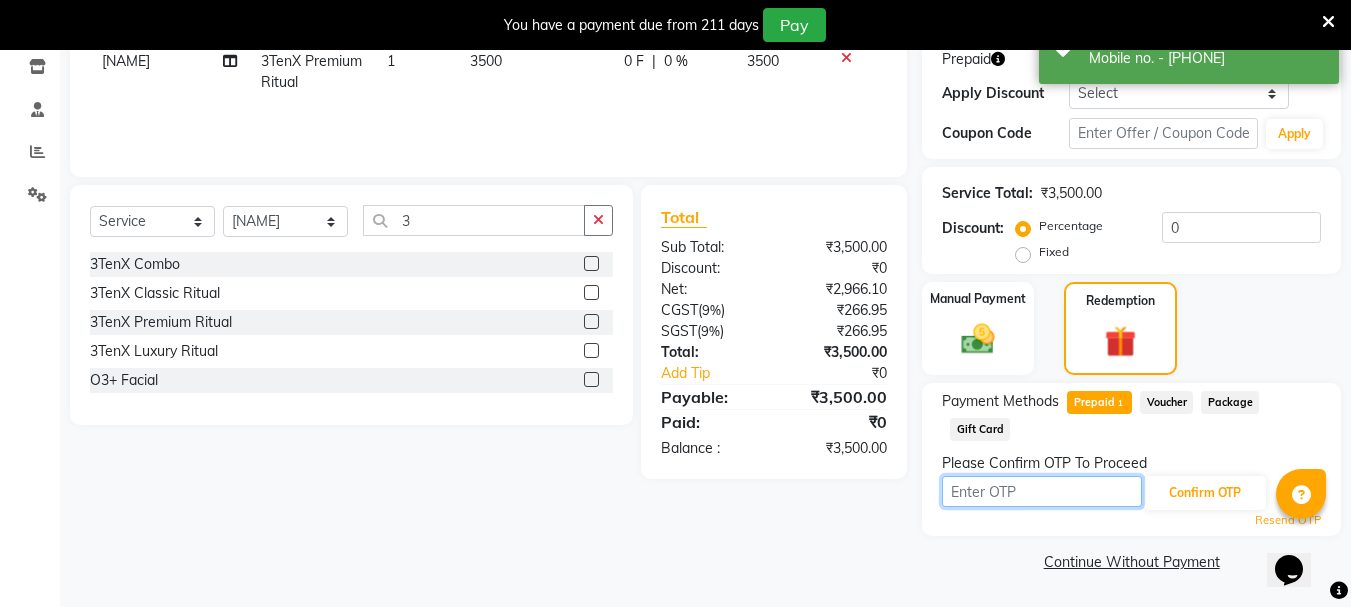 click at bounding box center [1042, 491] 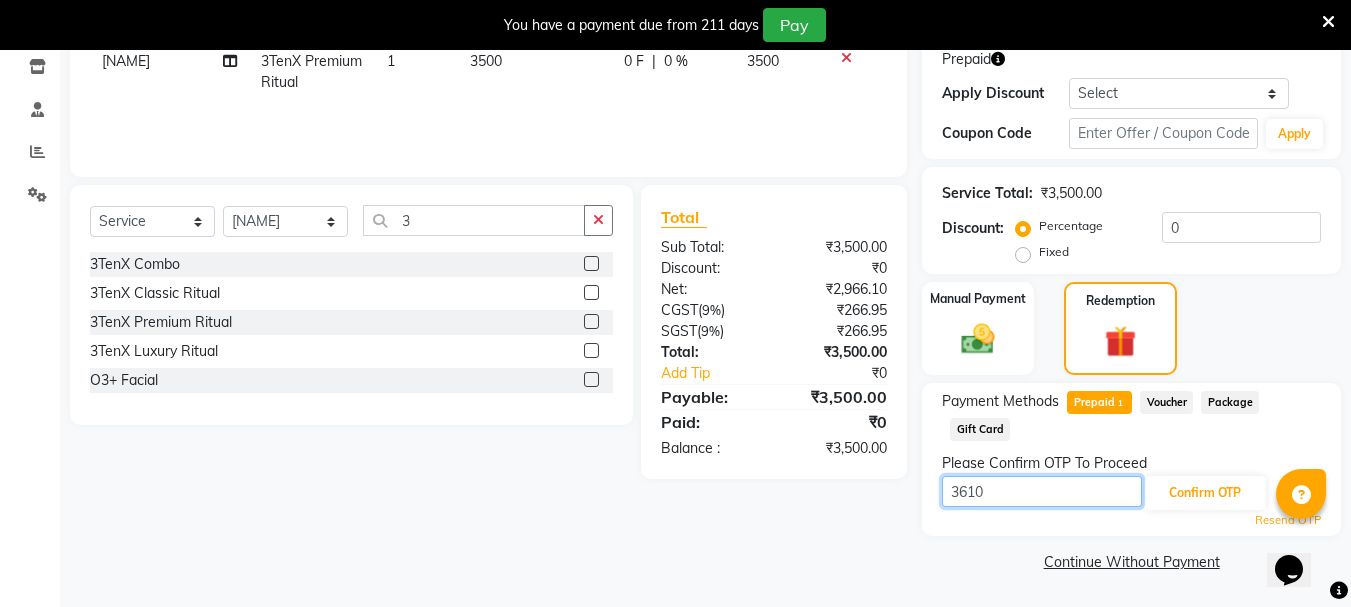 type on "3610" 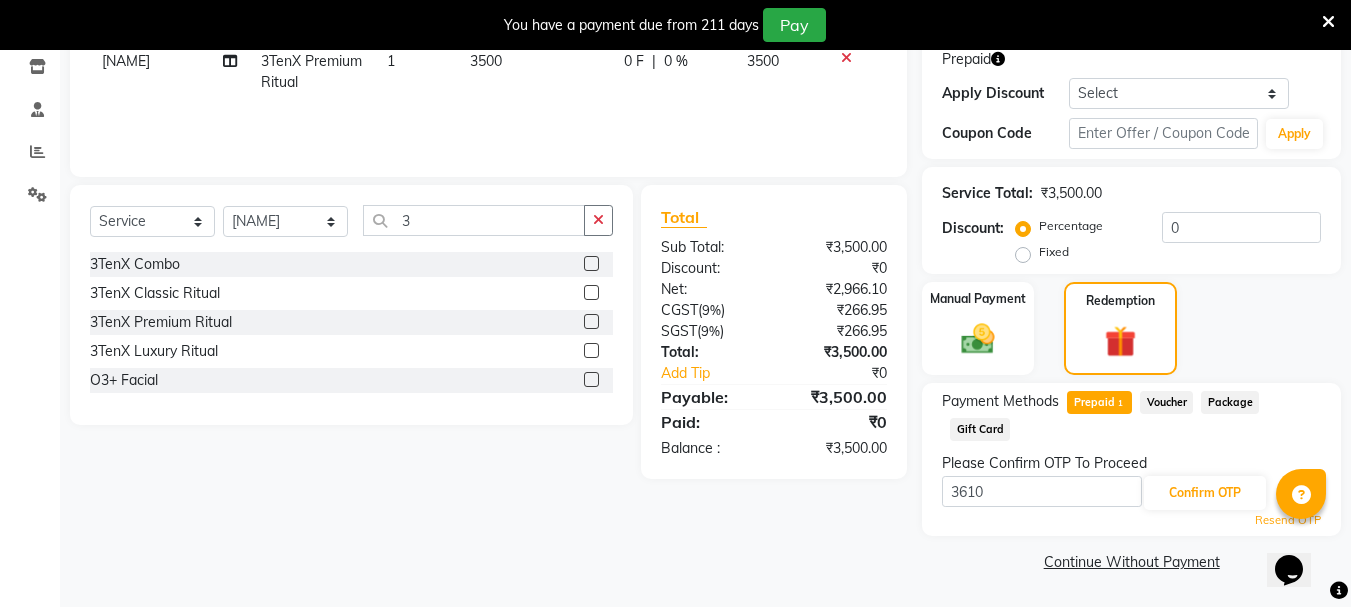 click 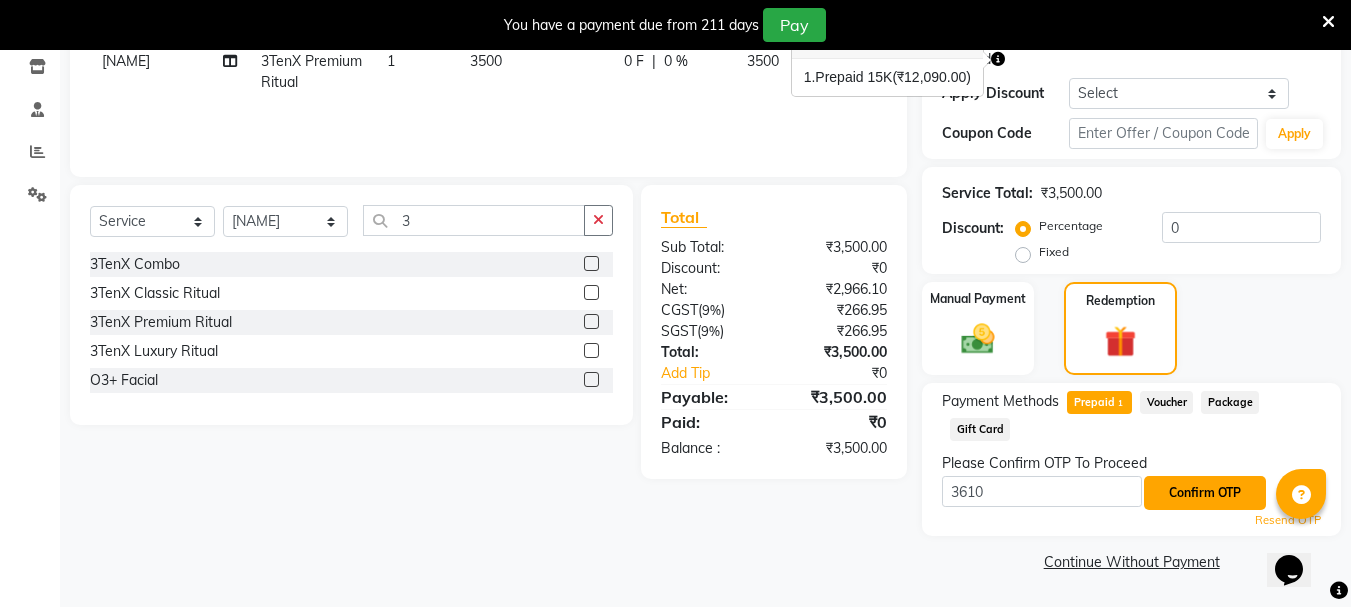 click on "Confirm OTP" 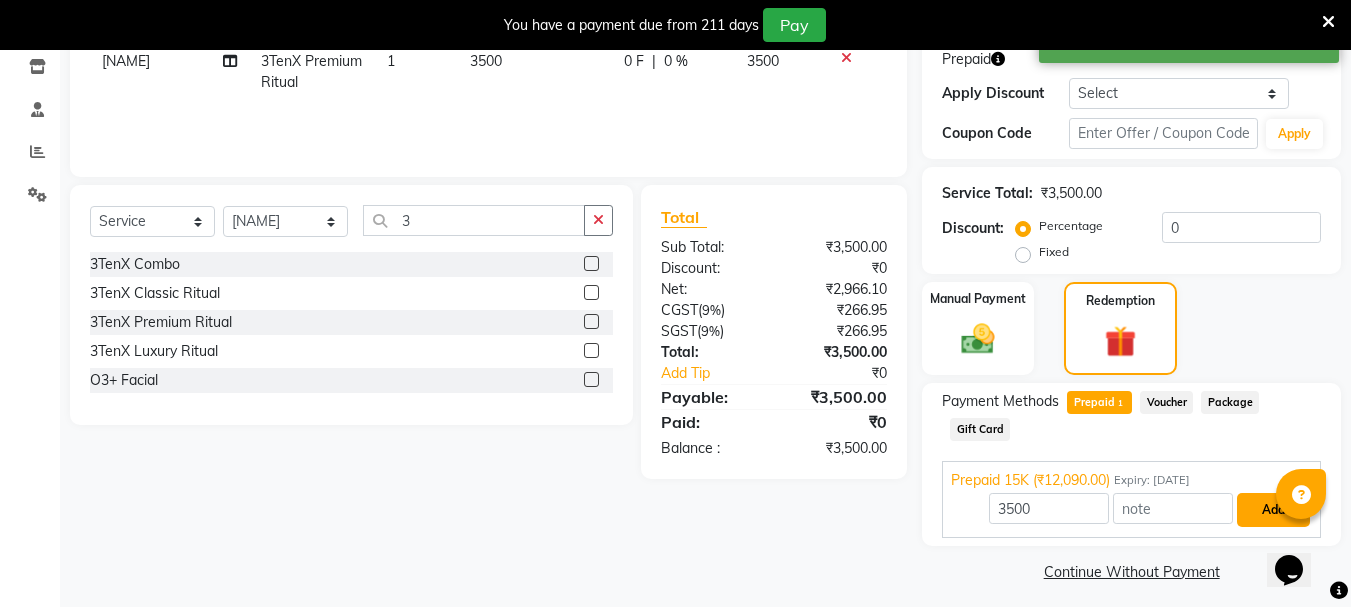 click on "Add" at bounding box center (1273, 510) 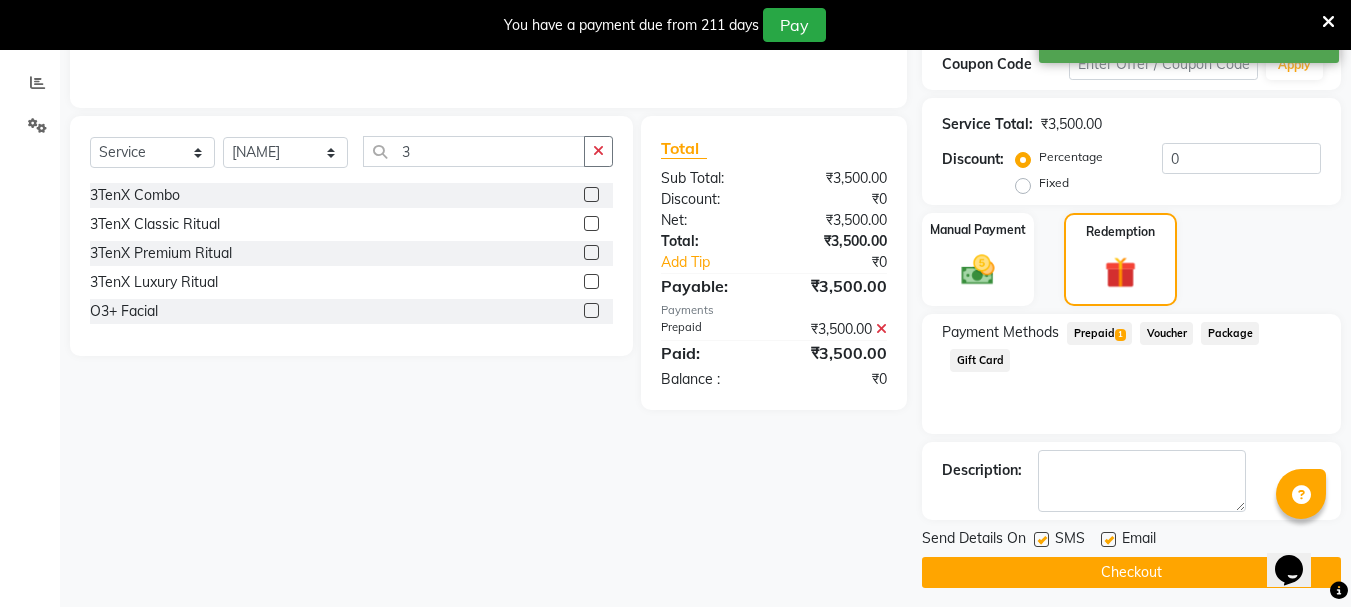 scroll, scrollTop: 421, scrollLeft: 0, axis: vertical 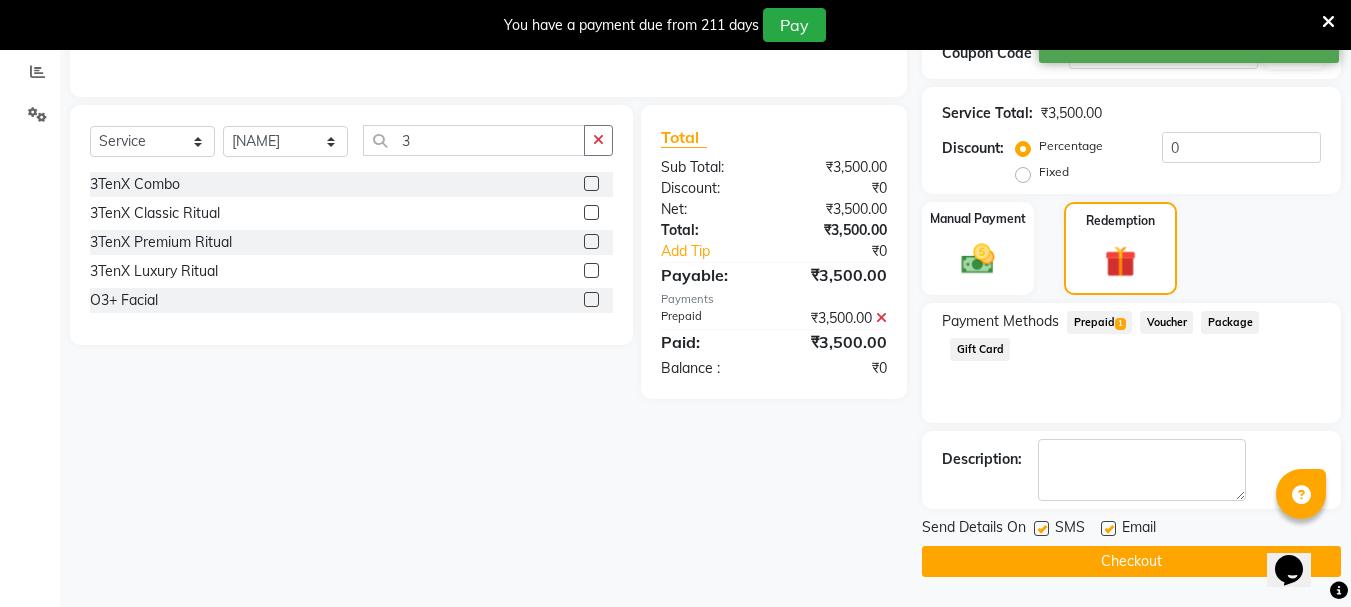 click on "Checkout" 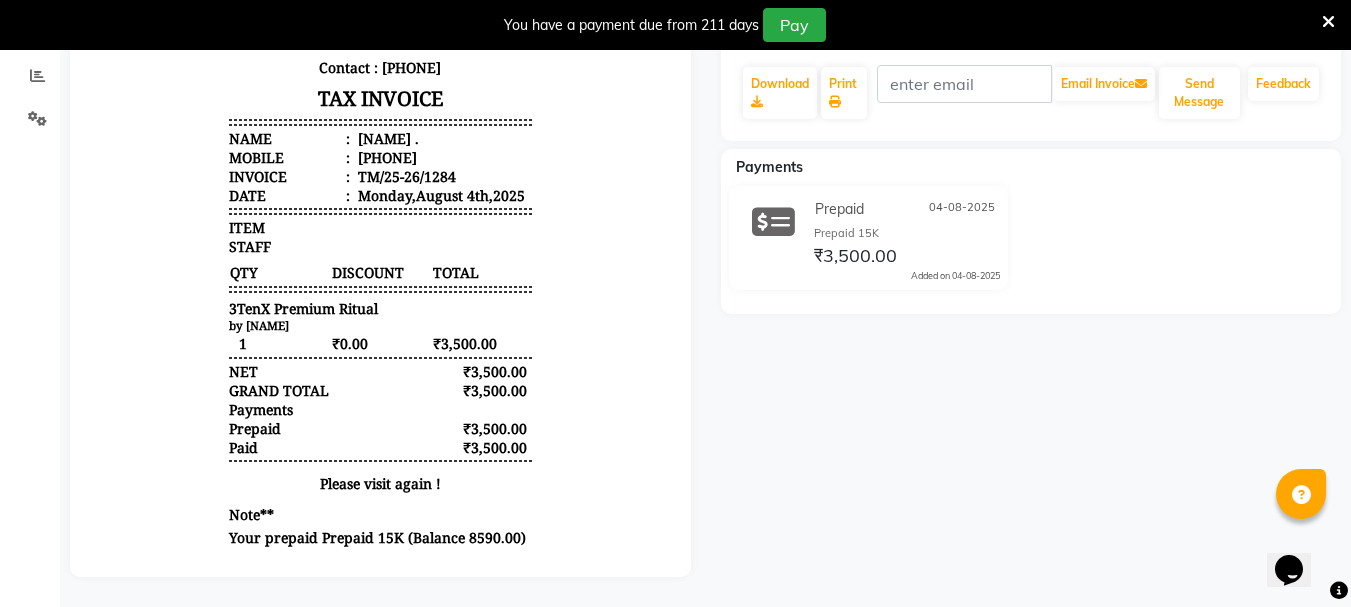 scroll, scrollTop: 0, scrollLeft: 0, axis: both 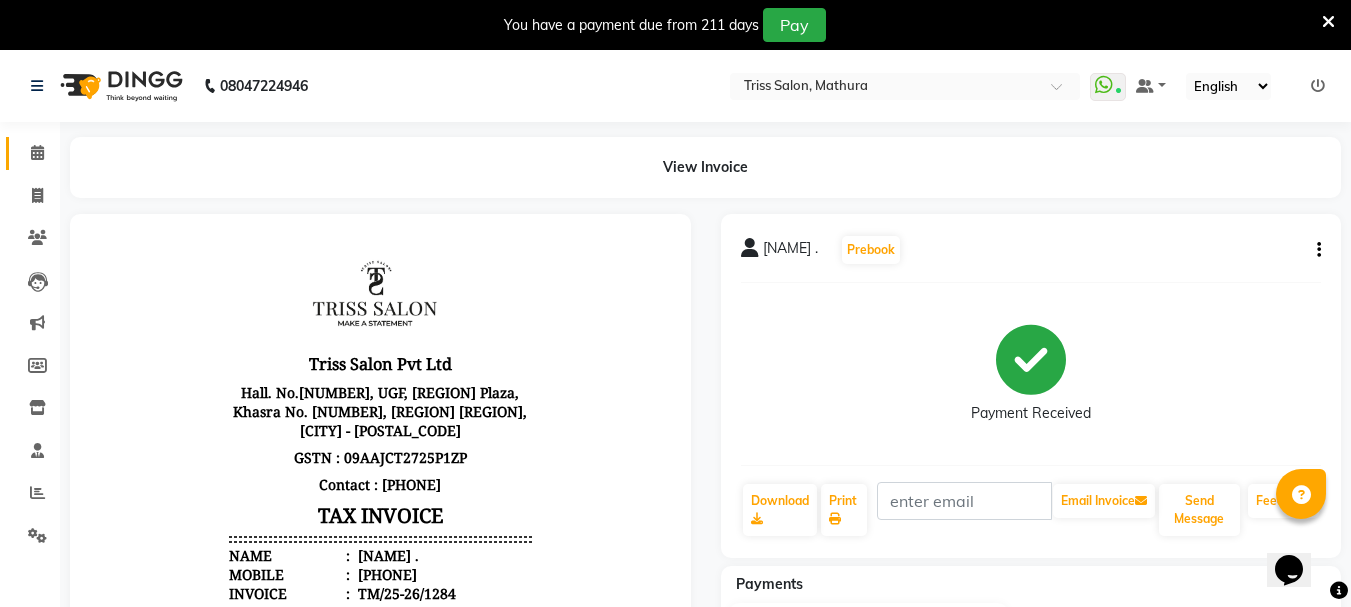 click 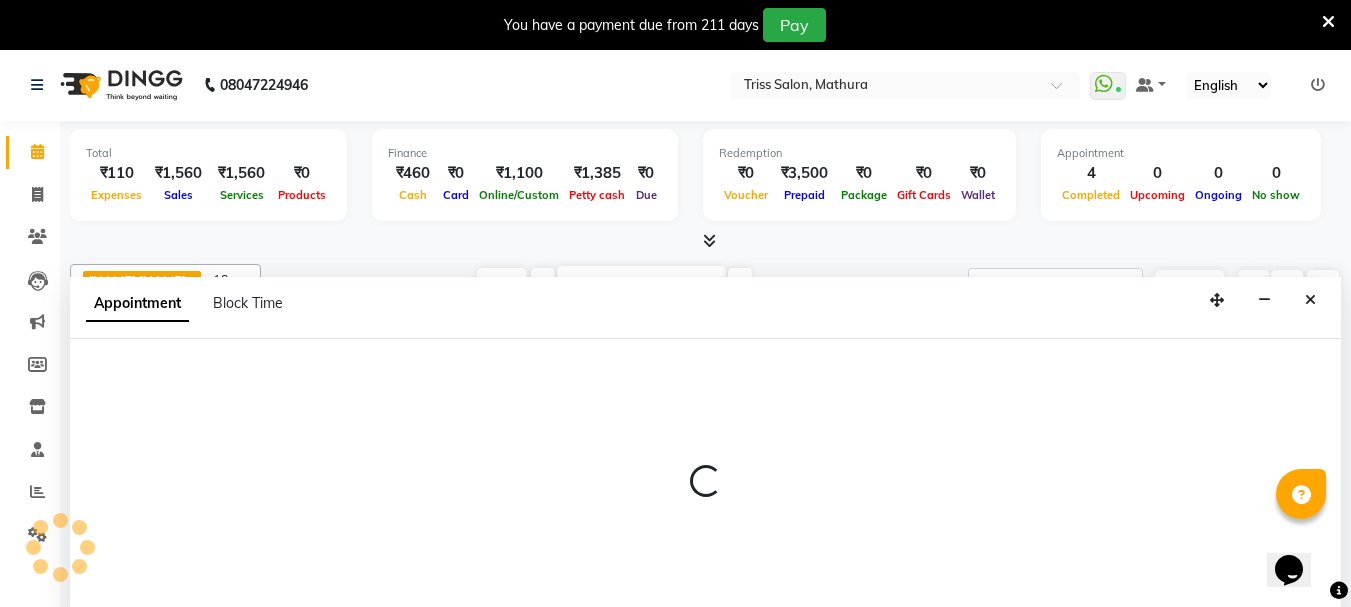 scroll, scrollTop: 50, scrollLeft: 0, axis: vertical 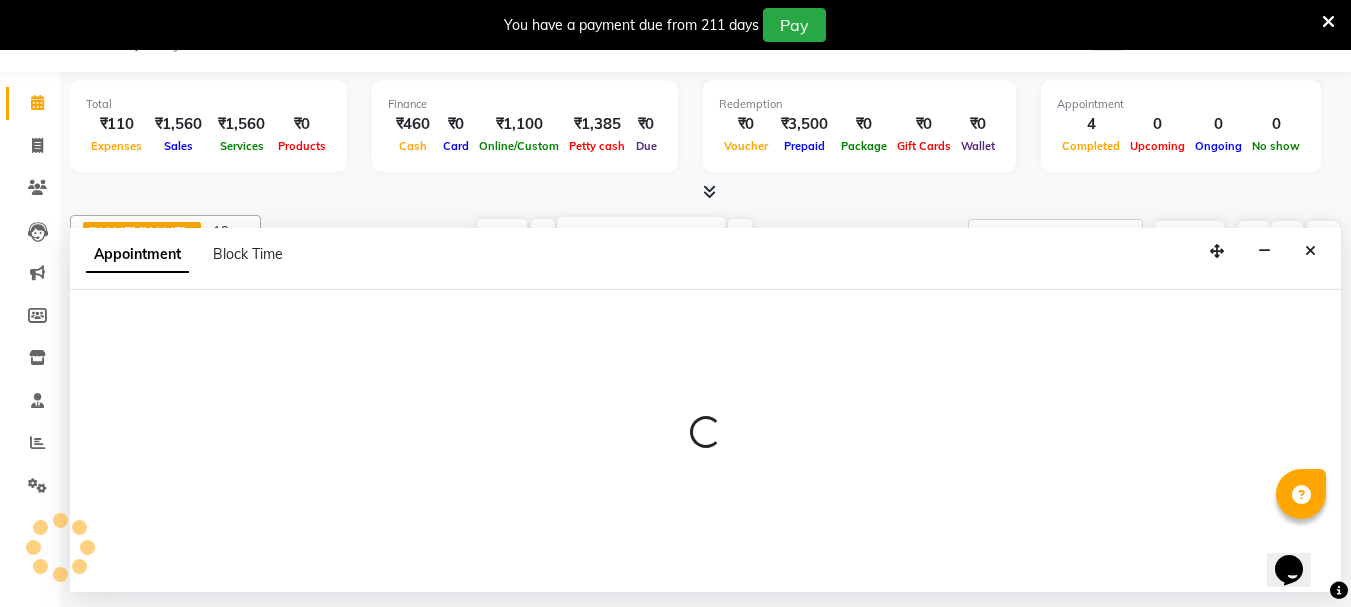 select on "23536" 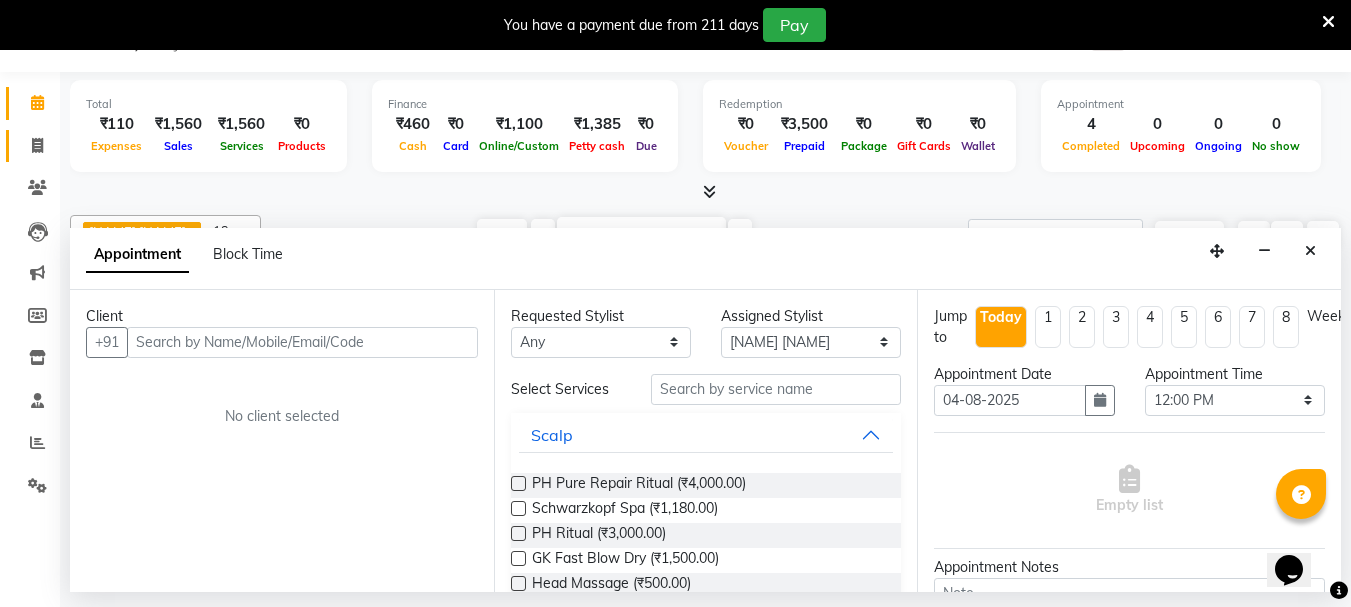 click 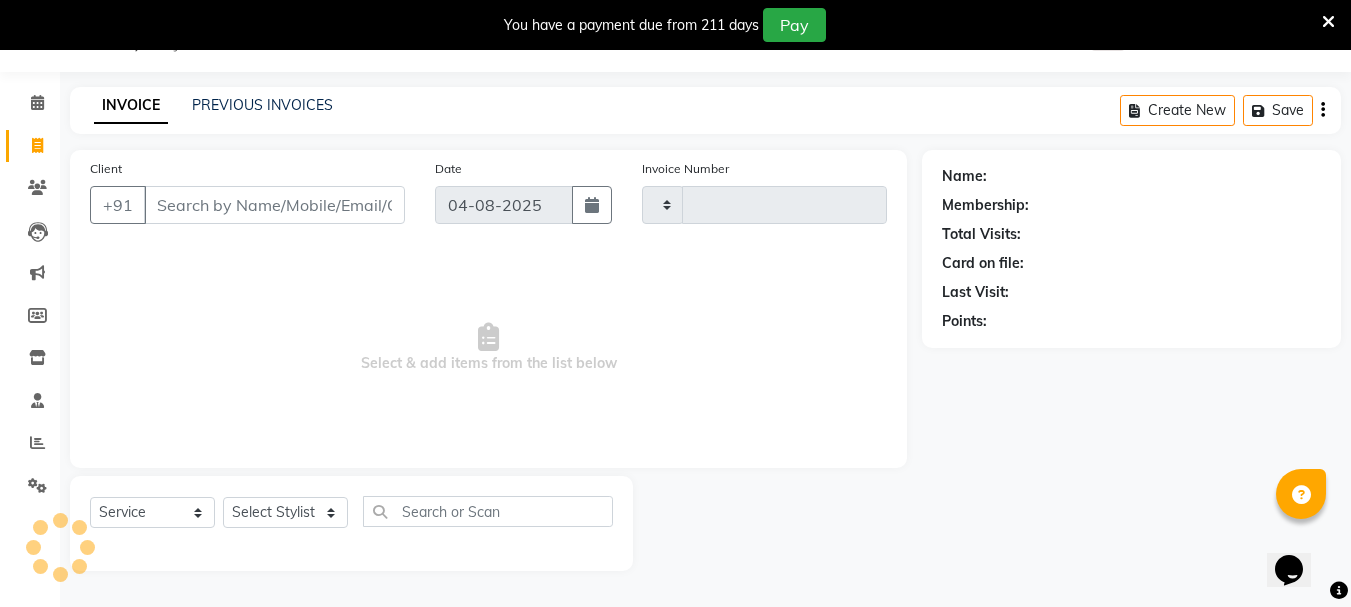 scroll, scrollTop: 0, scrollLeft: 0, axis: both 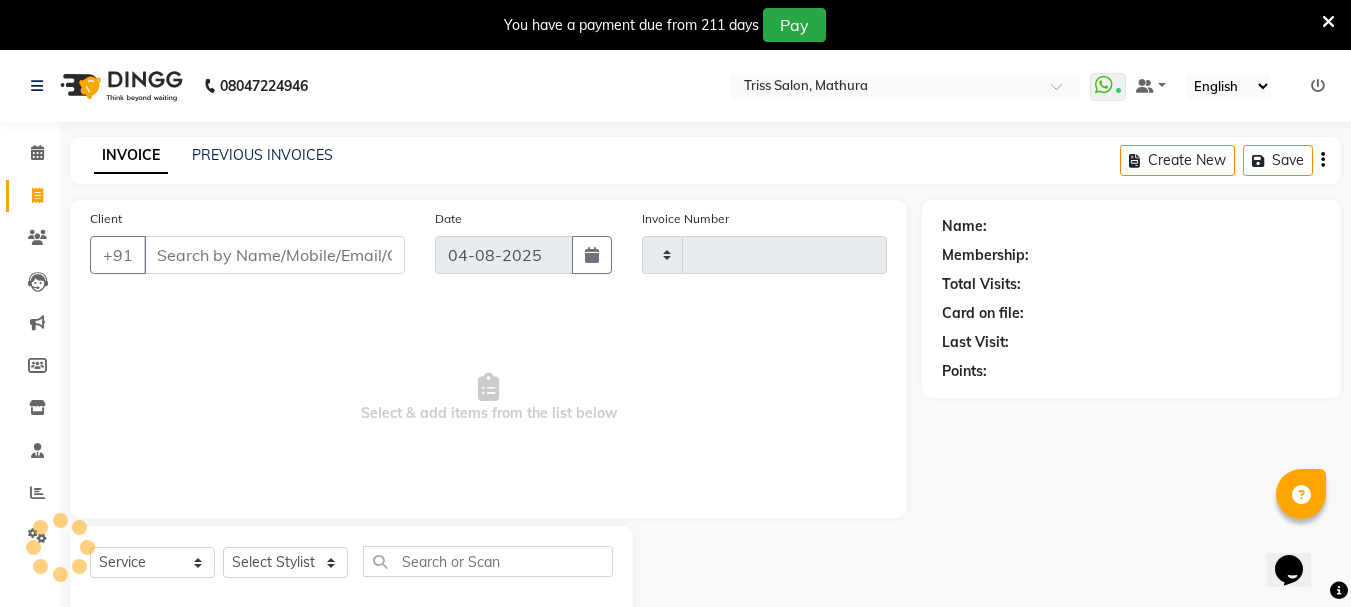 type on "1285" 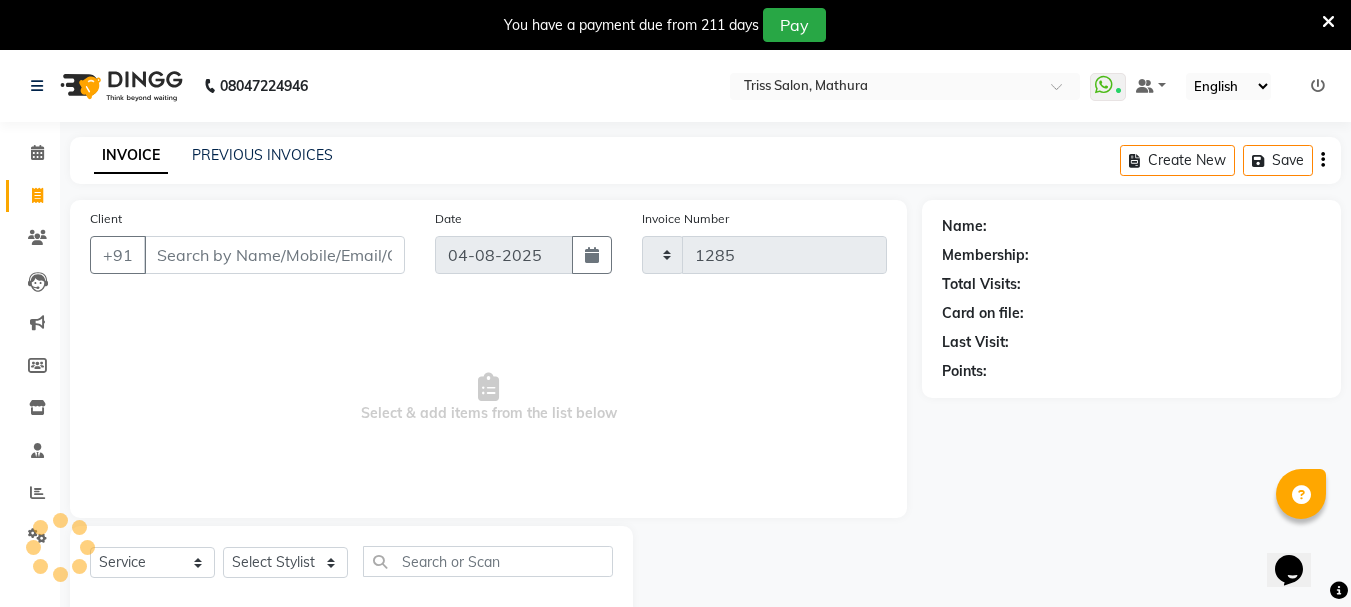 select on "4304" 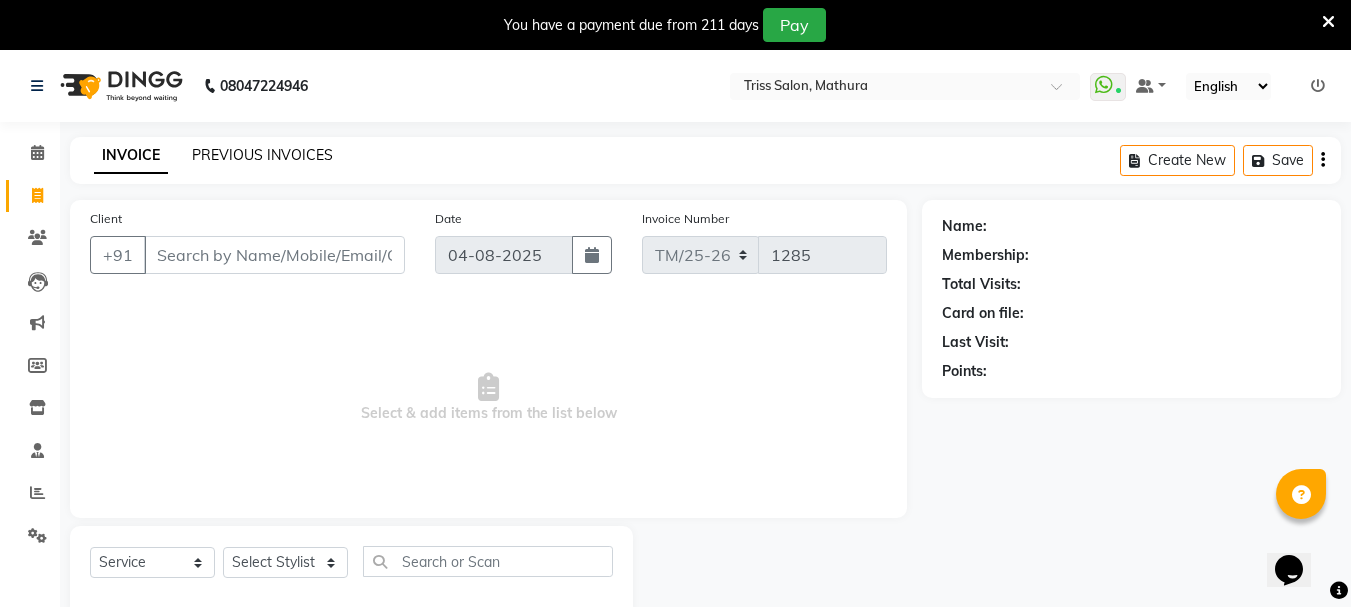 click on "PREVIOUS INVOICES" 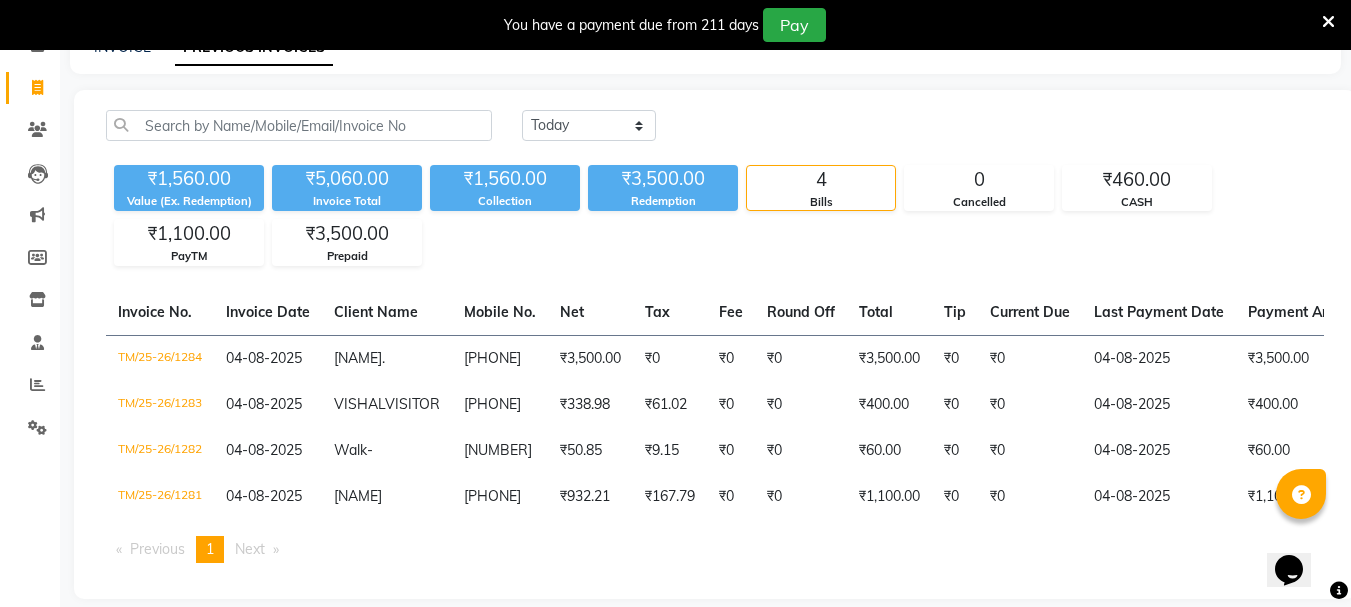scroll, scrollTop: 0, scrollLeft: 0, axis: both 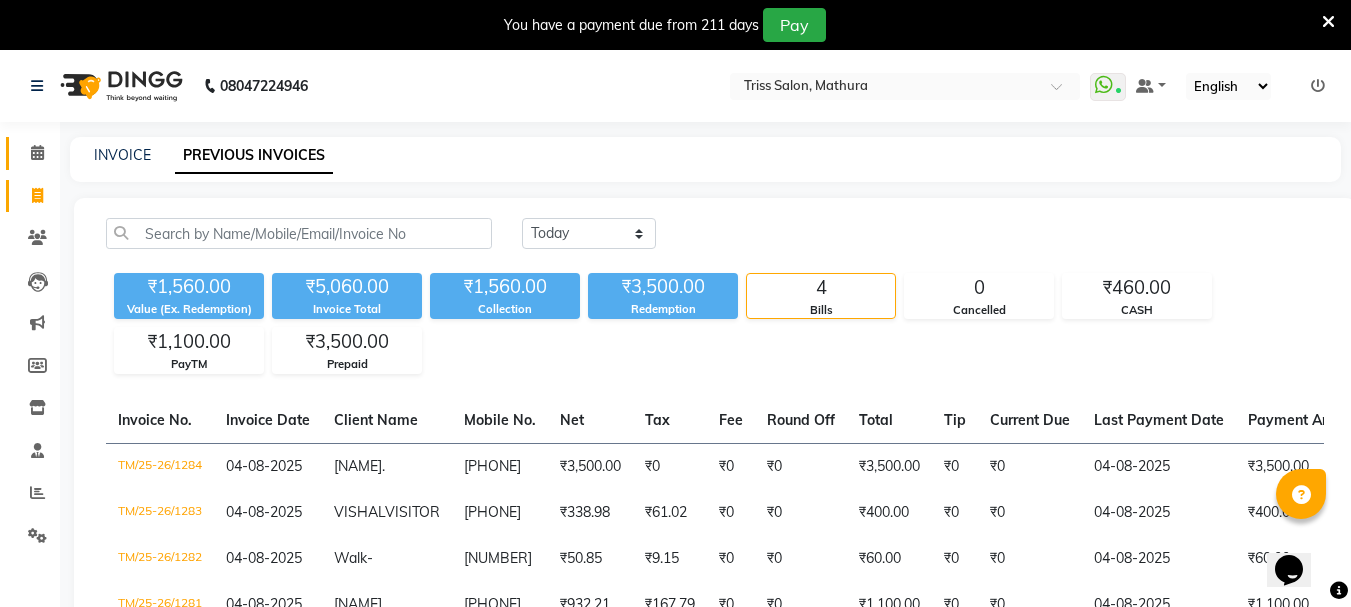 click 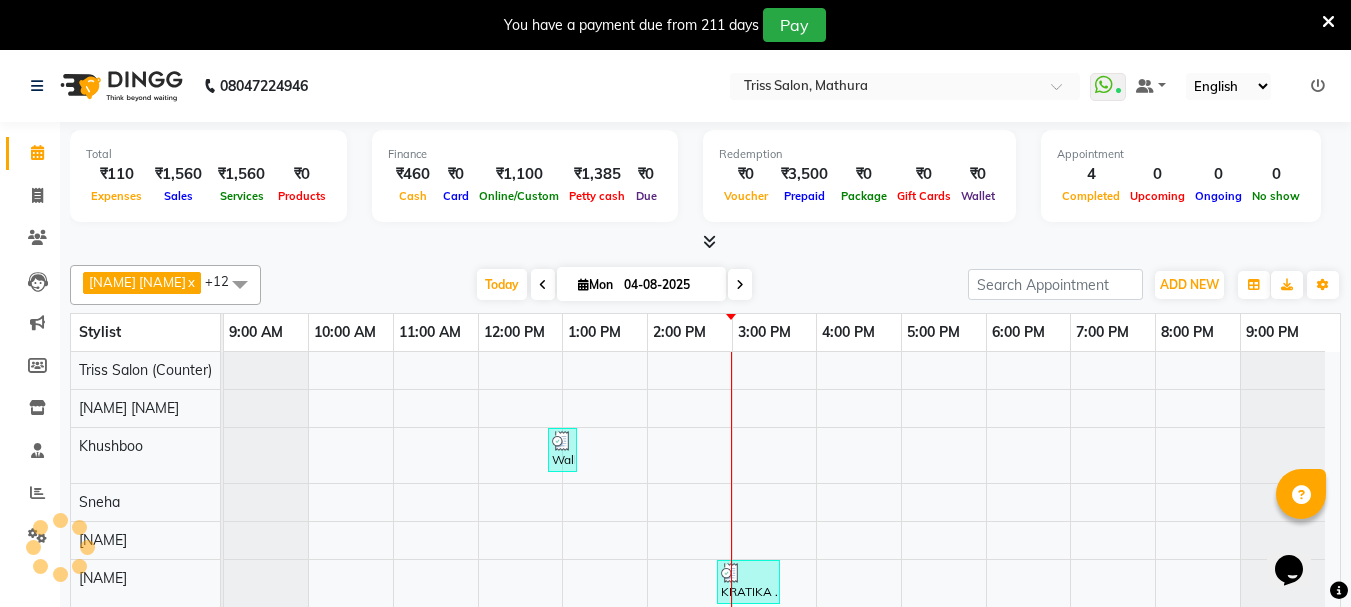 scroll, scrollTop: 50, scrollLeft: 0, axis: vertical 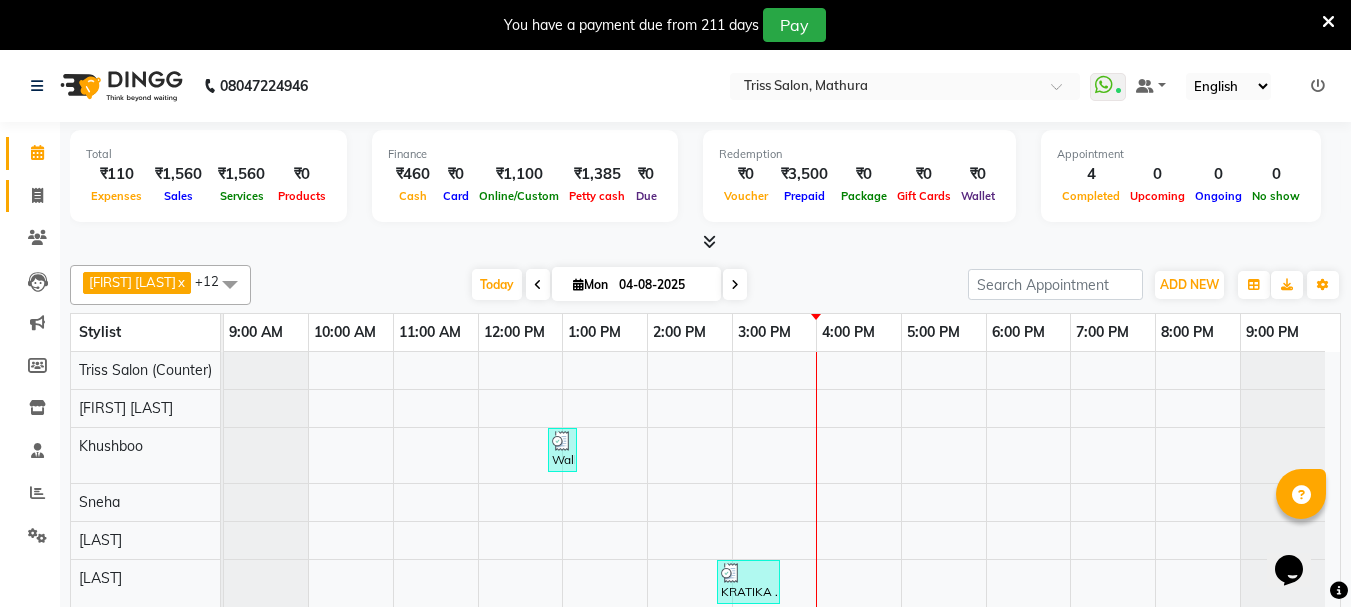 click on "Invoice" 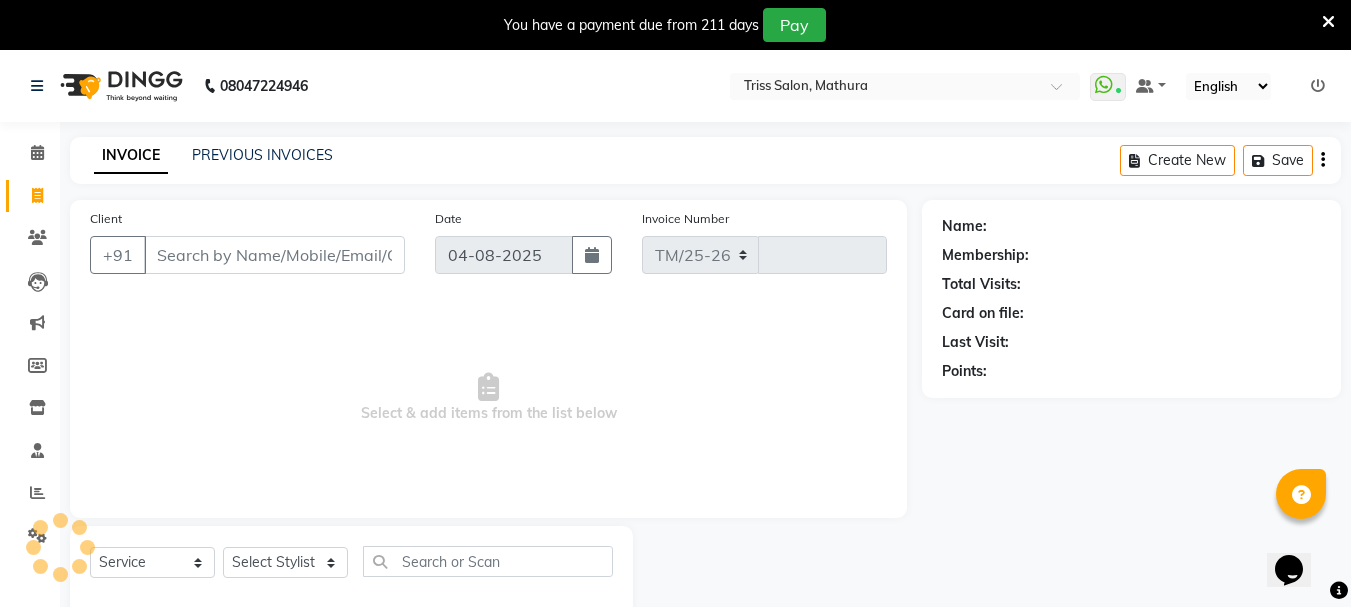 select on "4304" 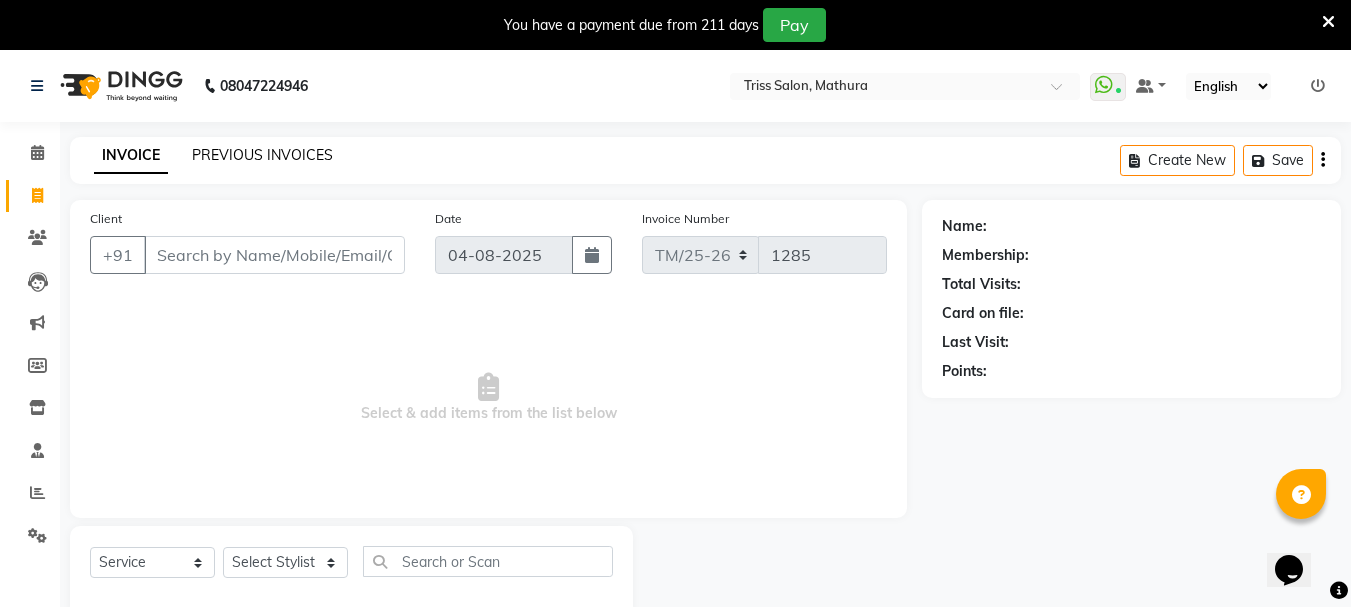 click on "PREVIOUS INVOICES" 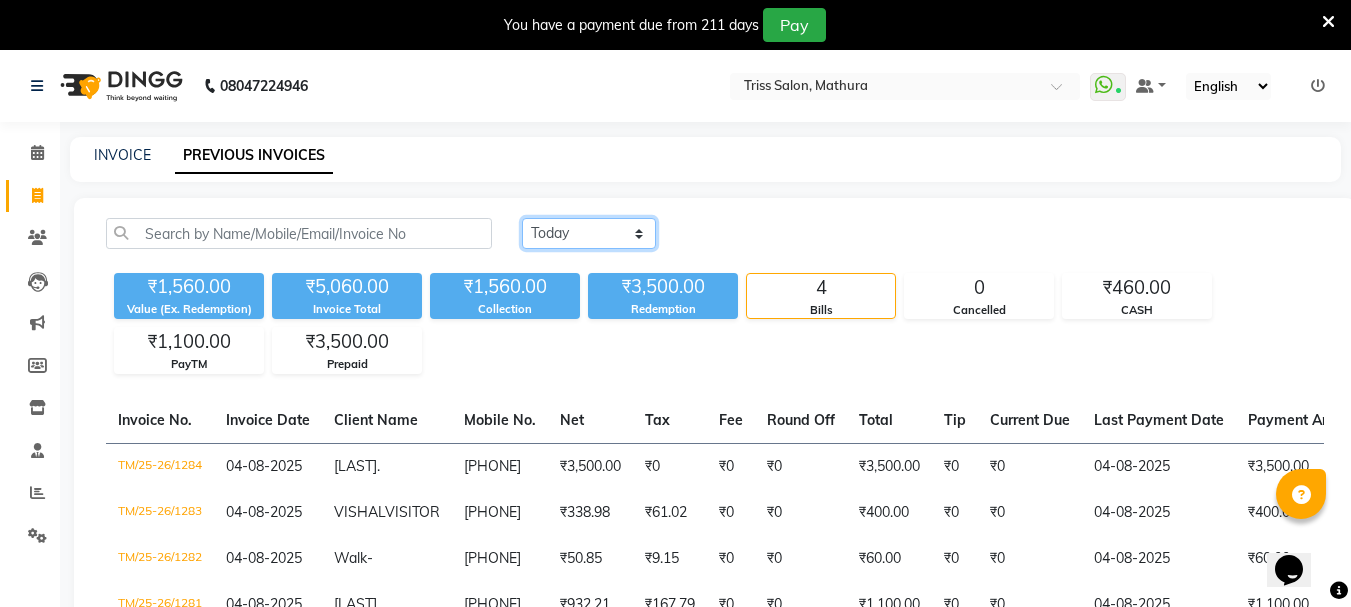 click on "Today Yesterday Custom Range" 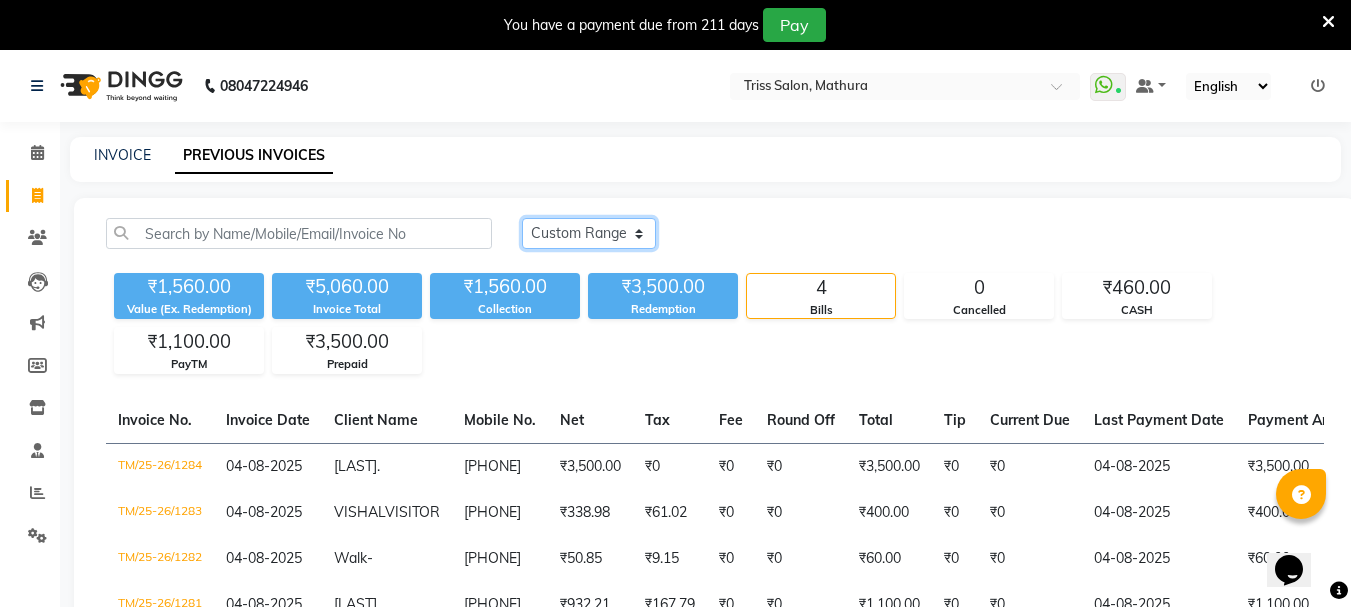 click on "Today Yesterday Custom Range" 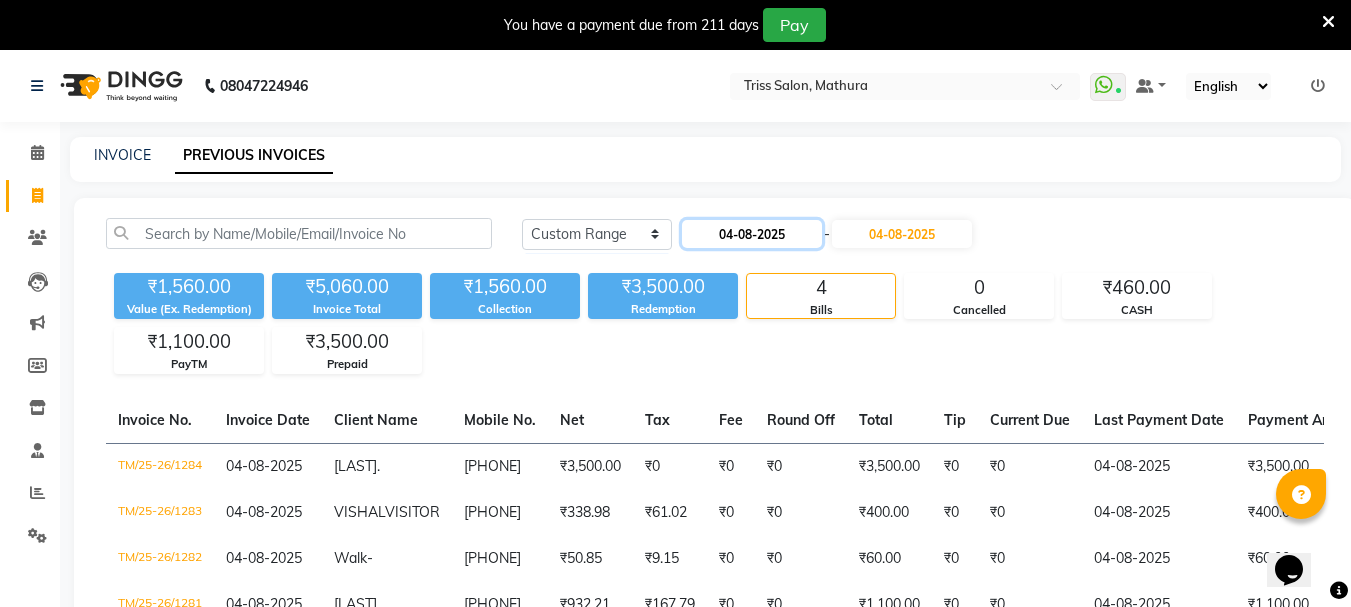click on "04-08-2025" 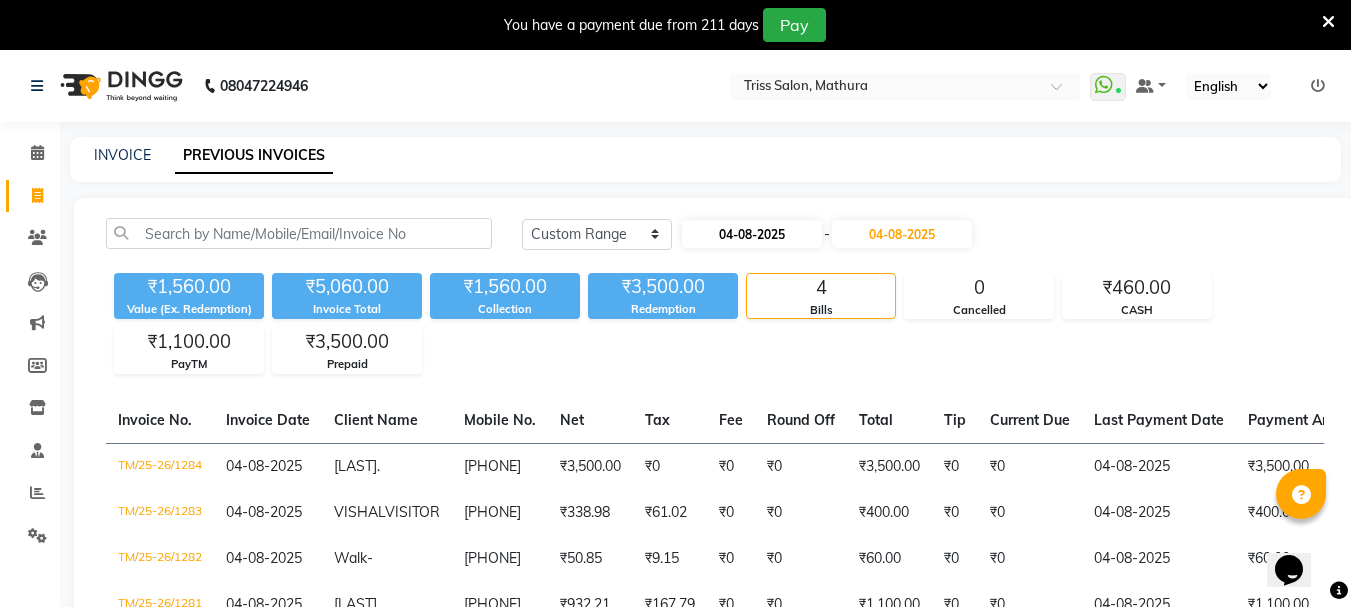 select on "8" 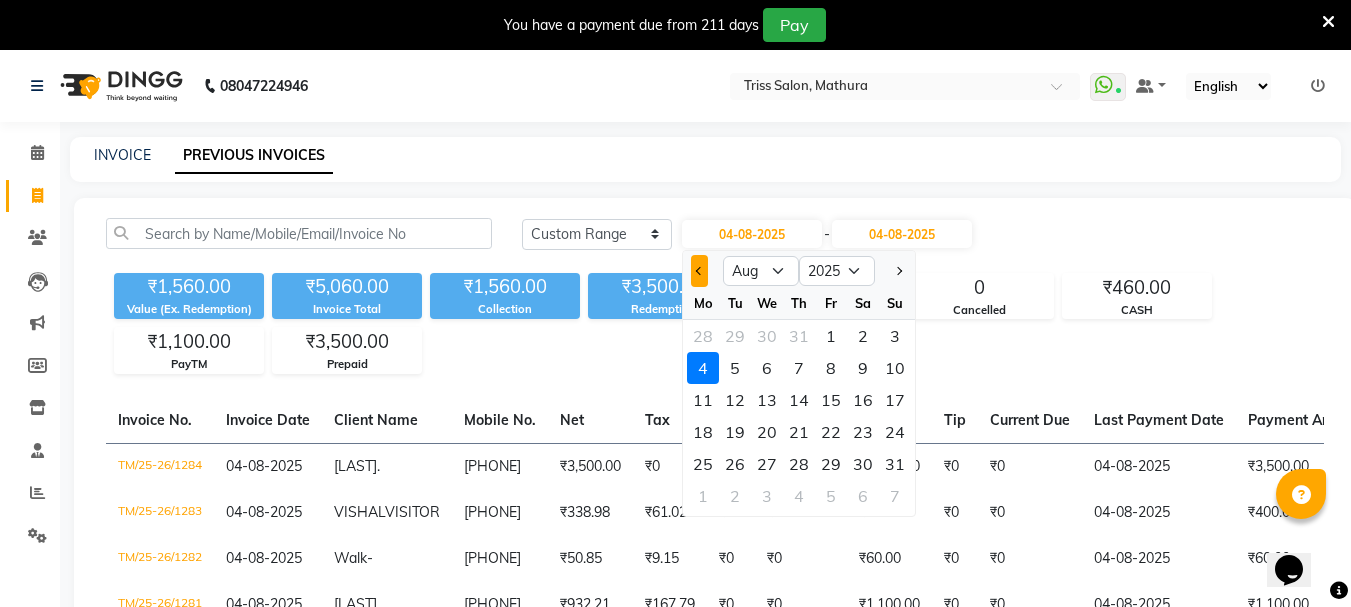 click 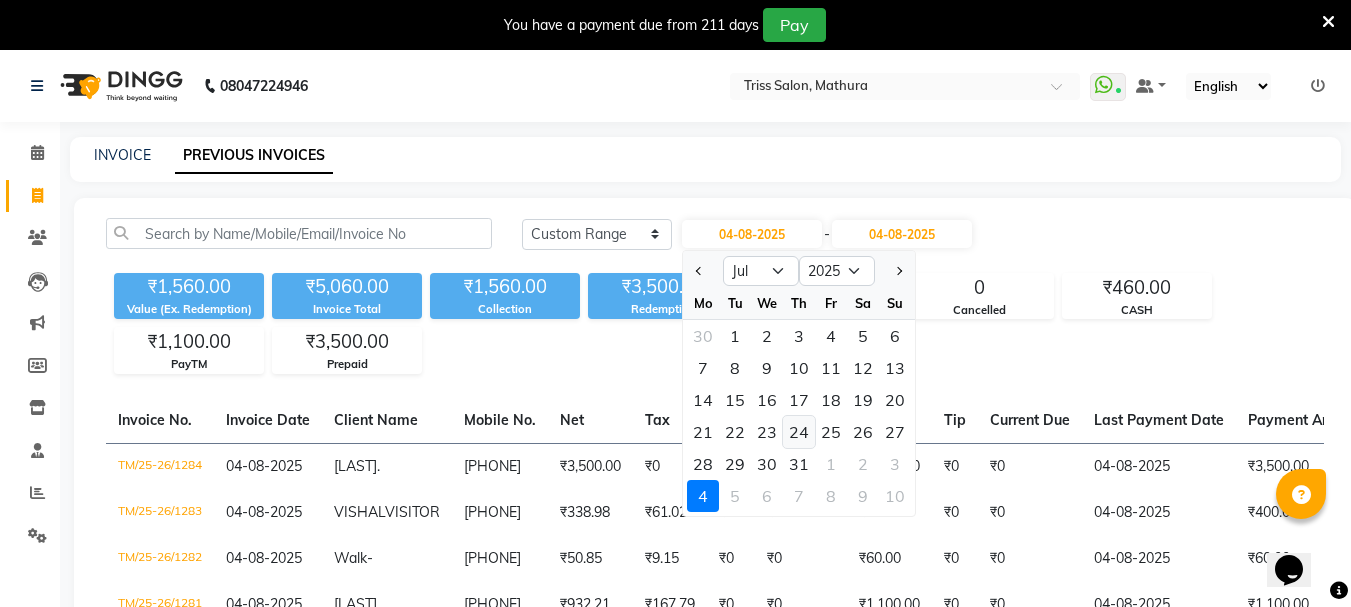 click on "24" 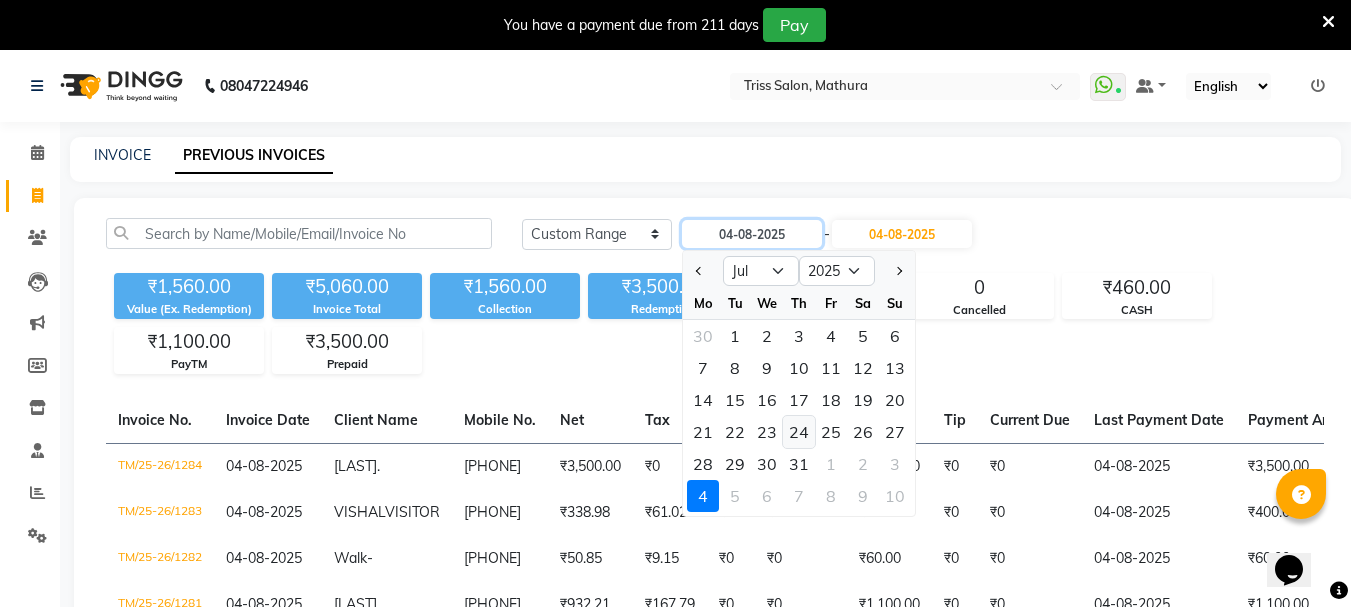 type on "24-07-2025" 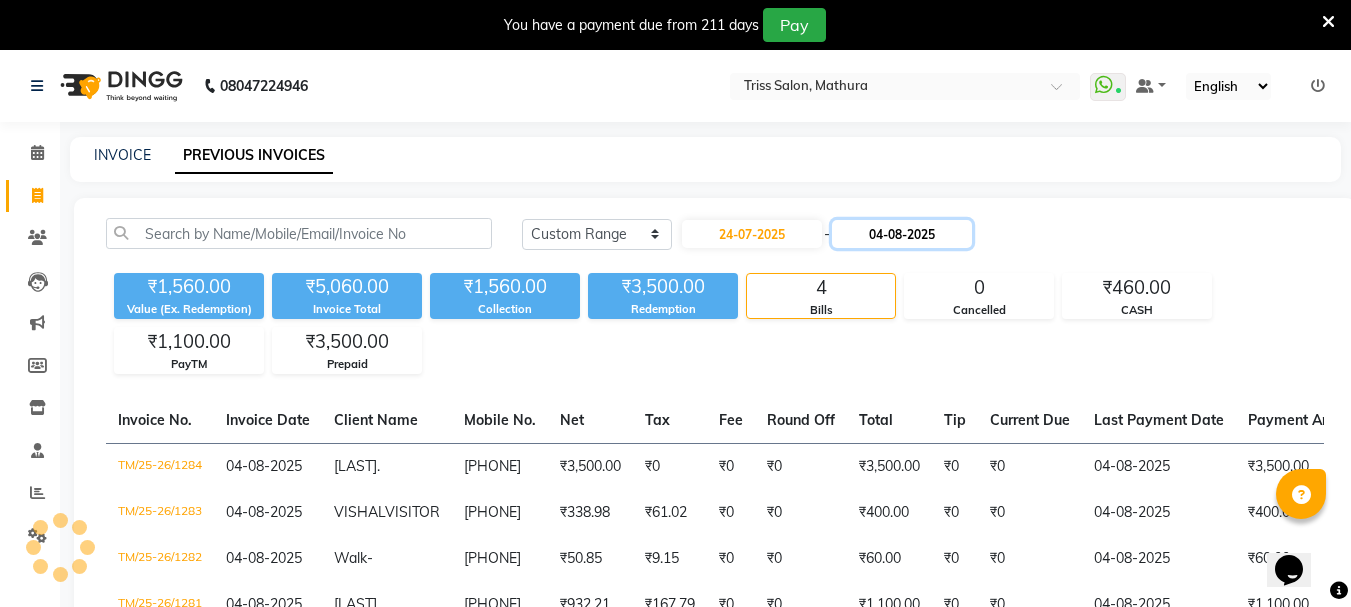 click on "04-08-2025" 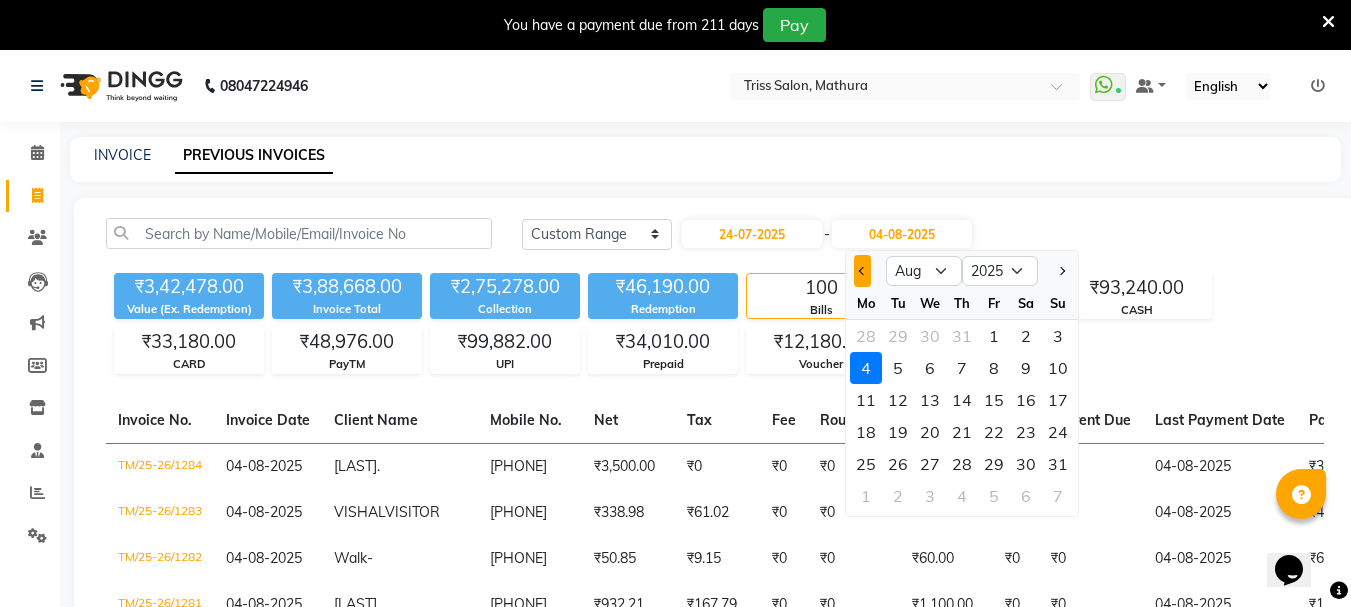 click 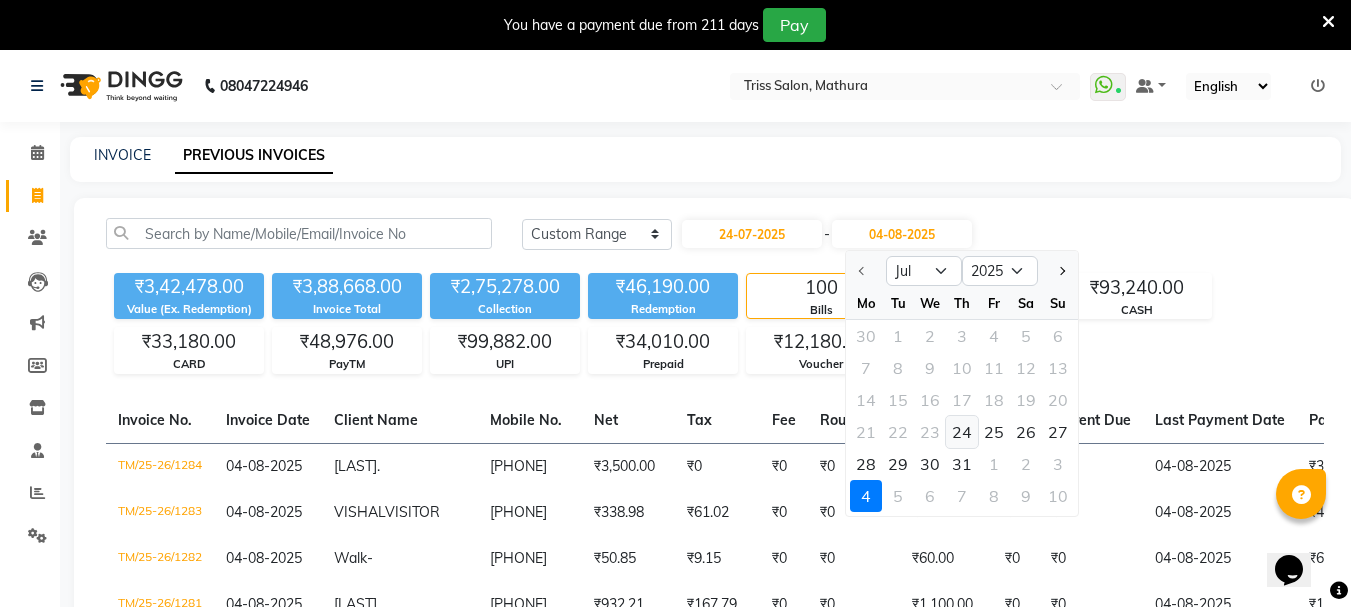click on "24" 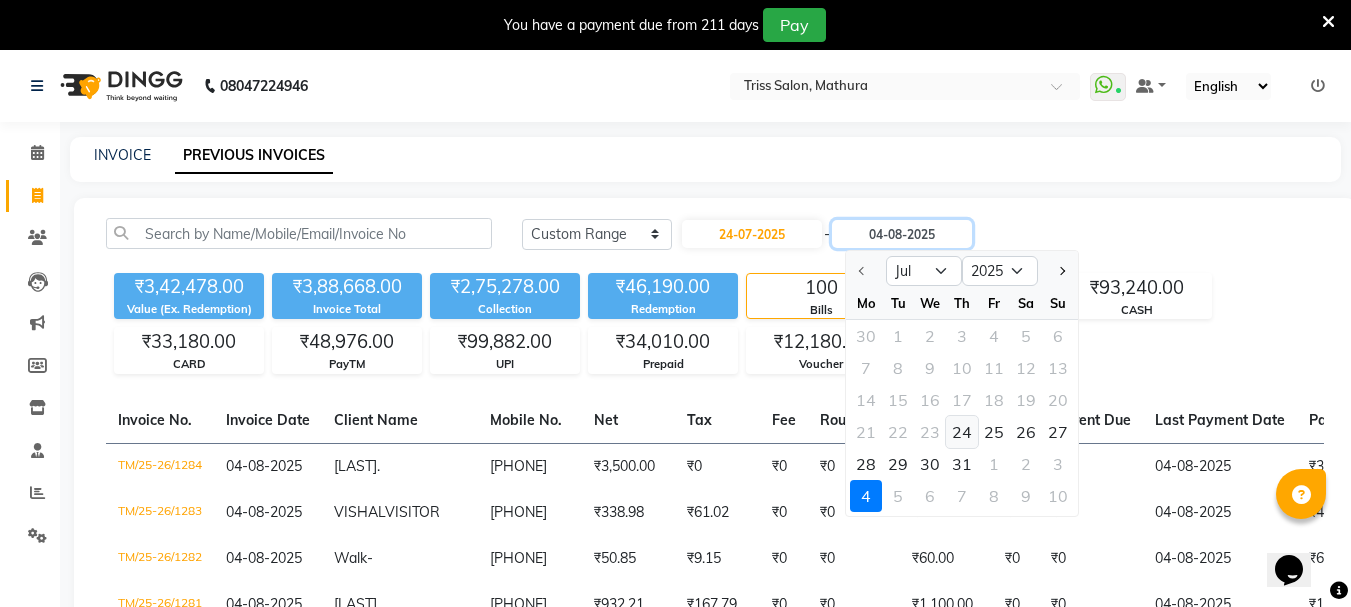 type on "24-07-2025" 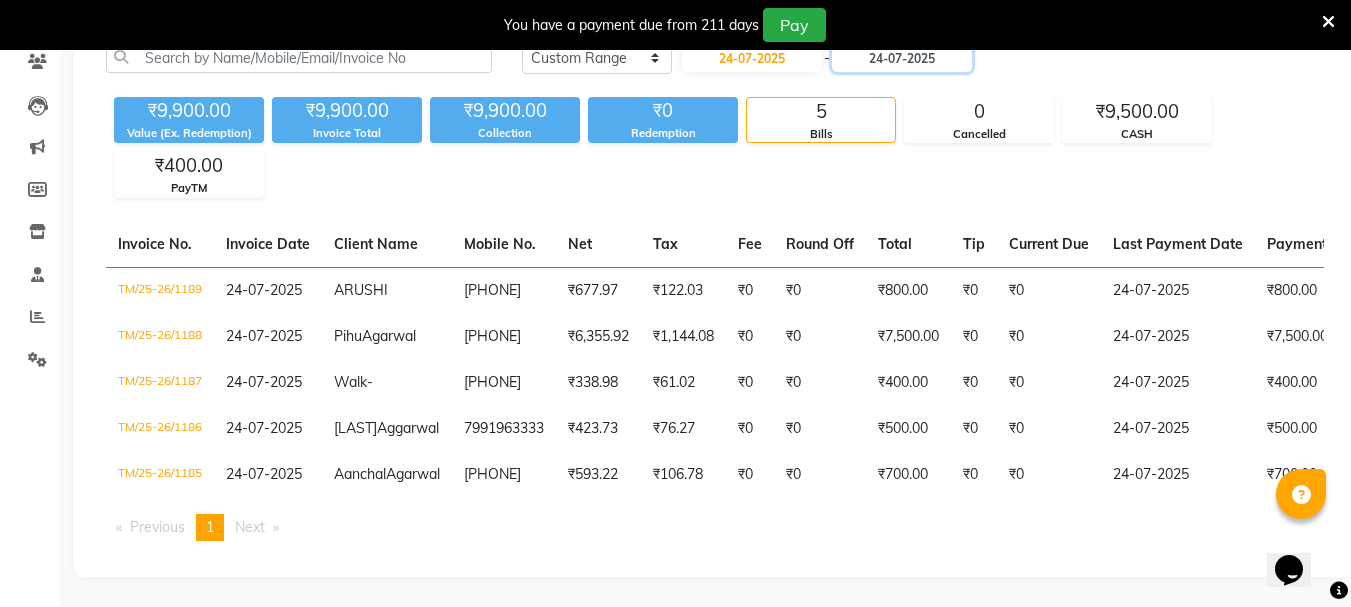 scroll, scrollTop: 251, scrollLeft: 0, axis: vertical 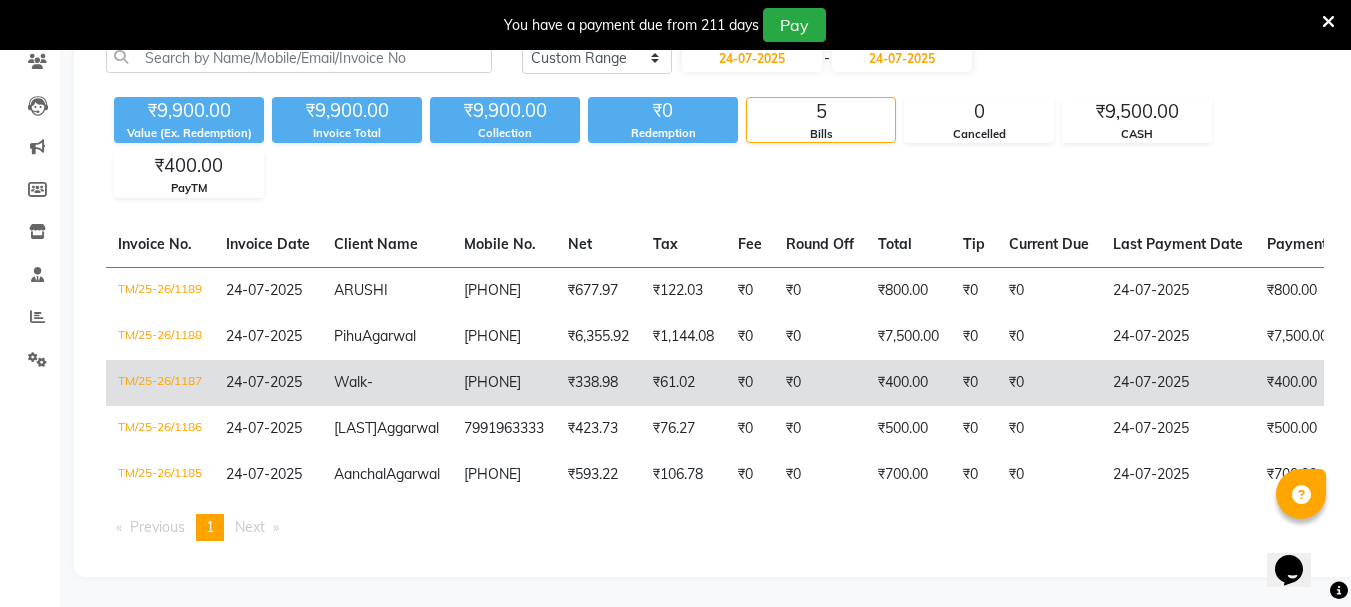 click on "₹400.00" 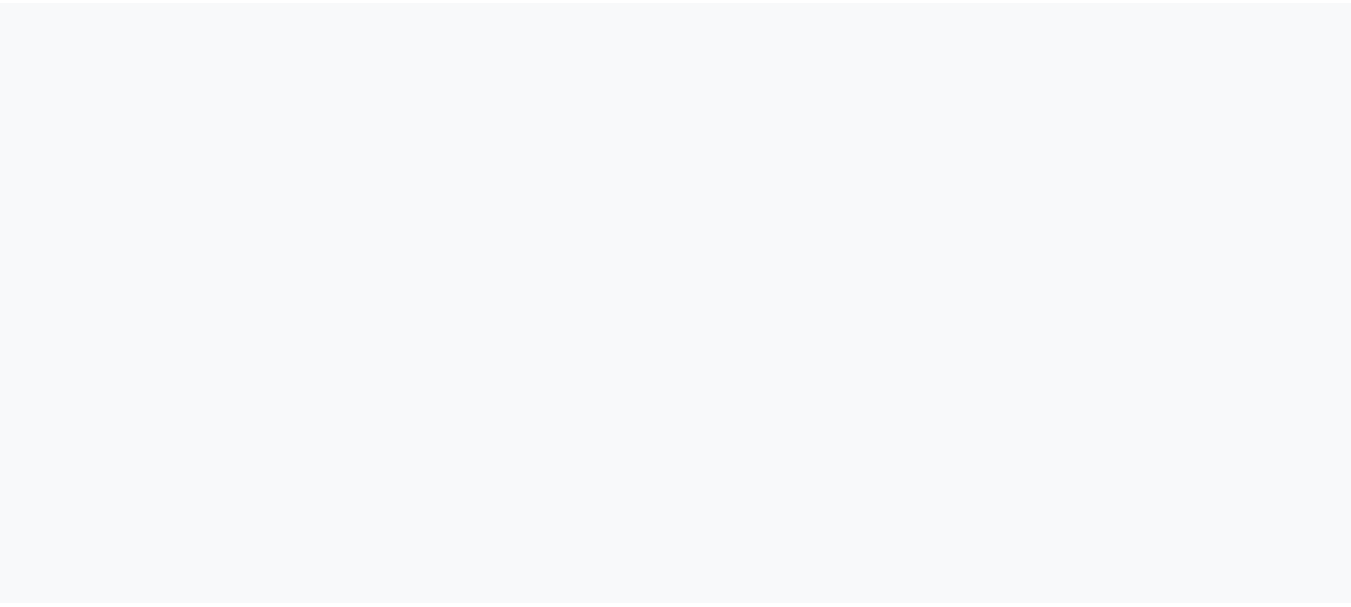 scroll, scrollTop: 0, scrollLeft: 0, axis: both 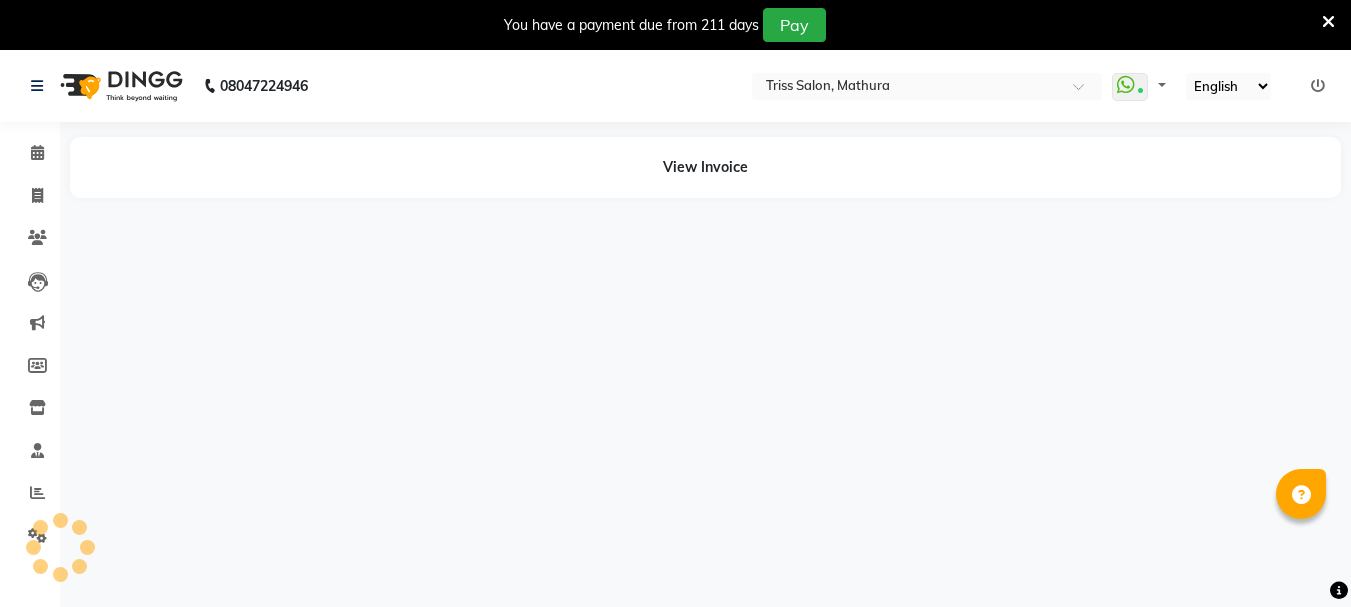 select on "en" 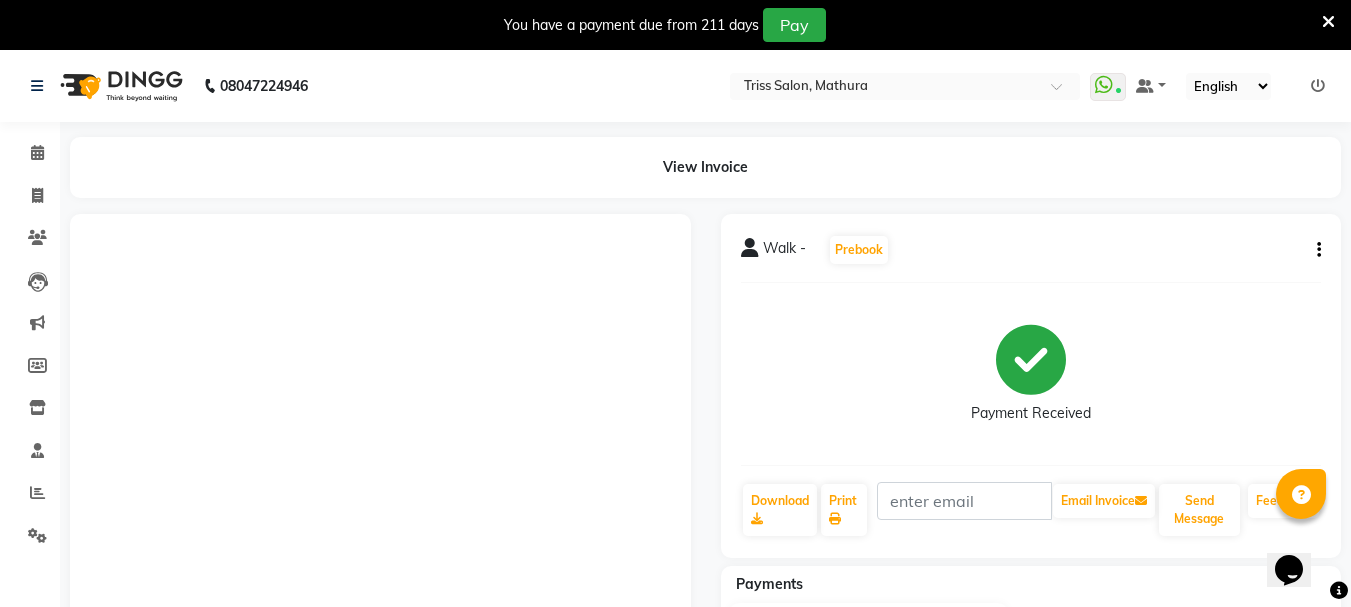 scroll, scrollTop: 0, scrollLeft: 0, axis: both 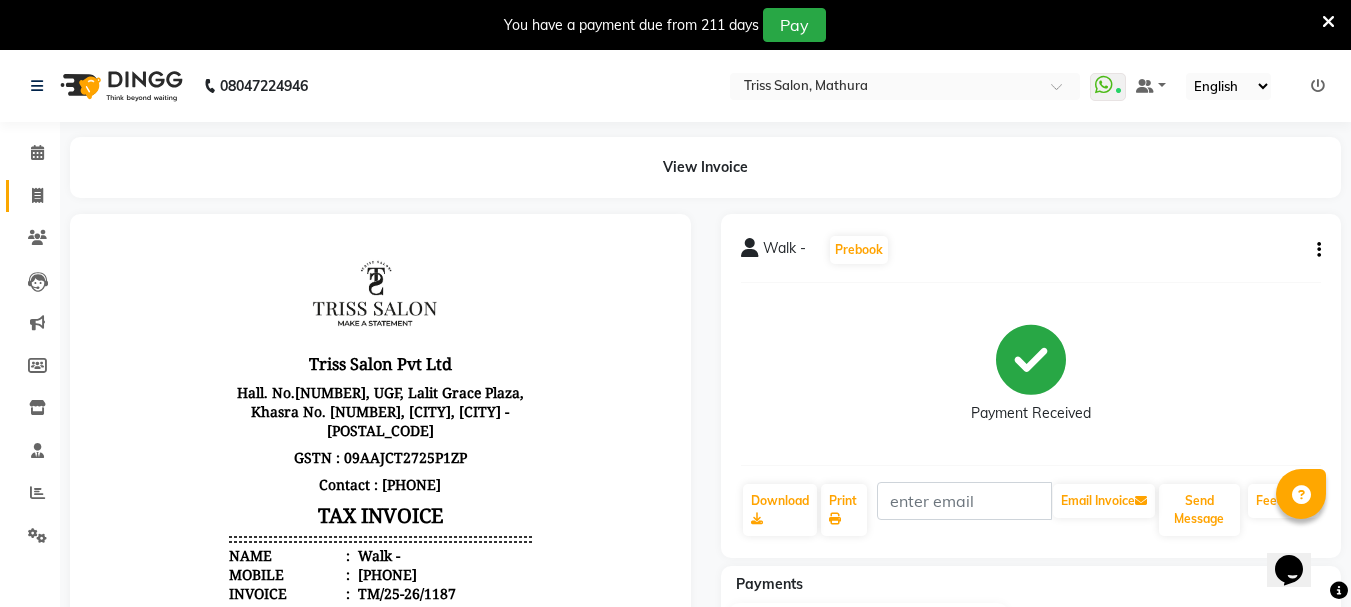 click 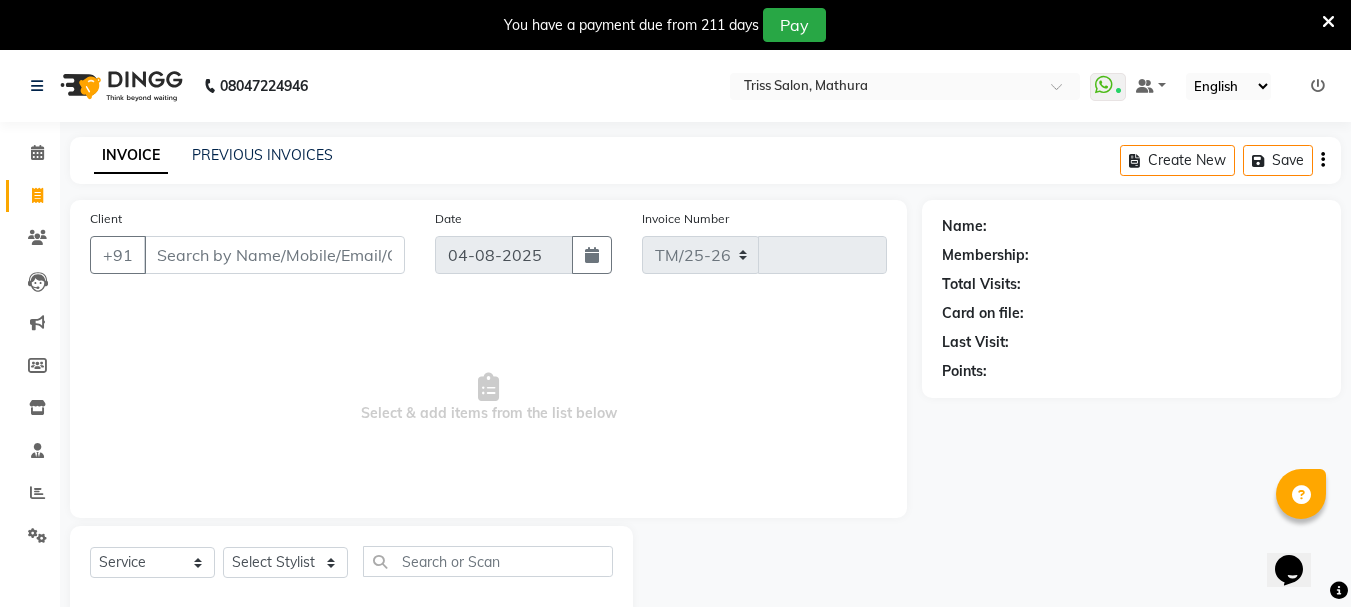 select on "4304" 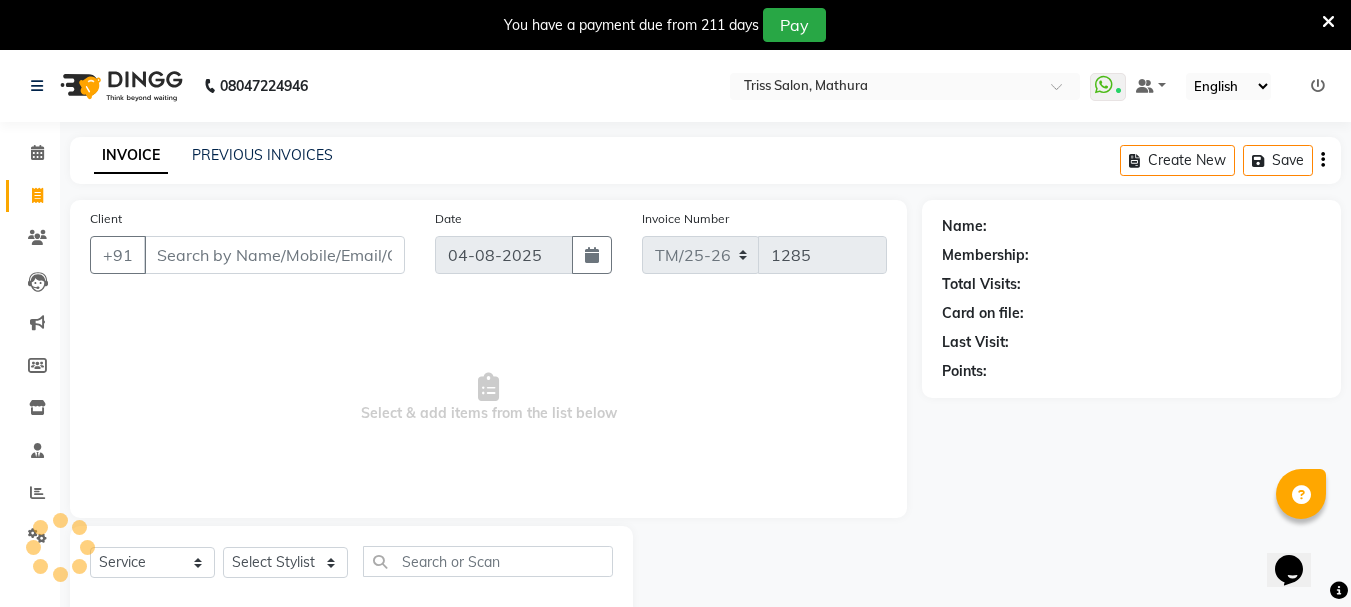 scroll, scrollTop: 50, scrollLeft: 0, axis: vertical 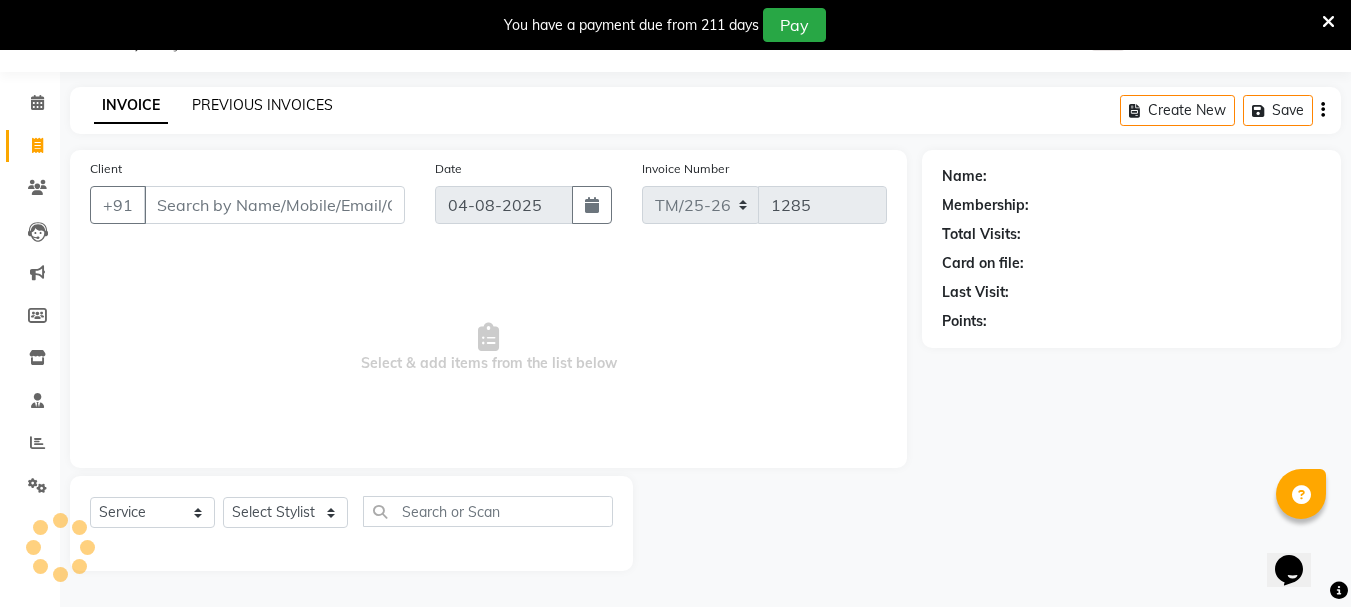 click on "PREVIOUS INVOICES" 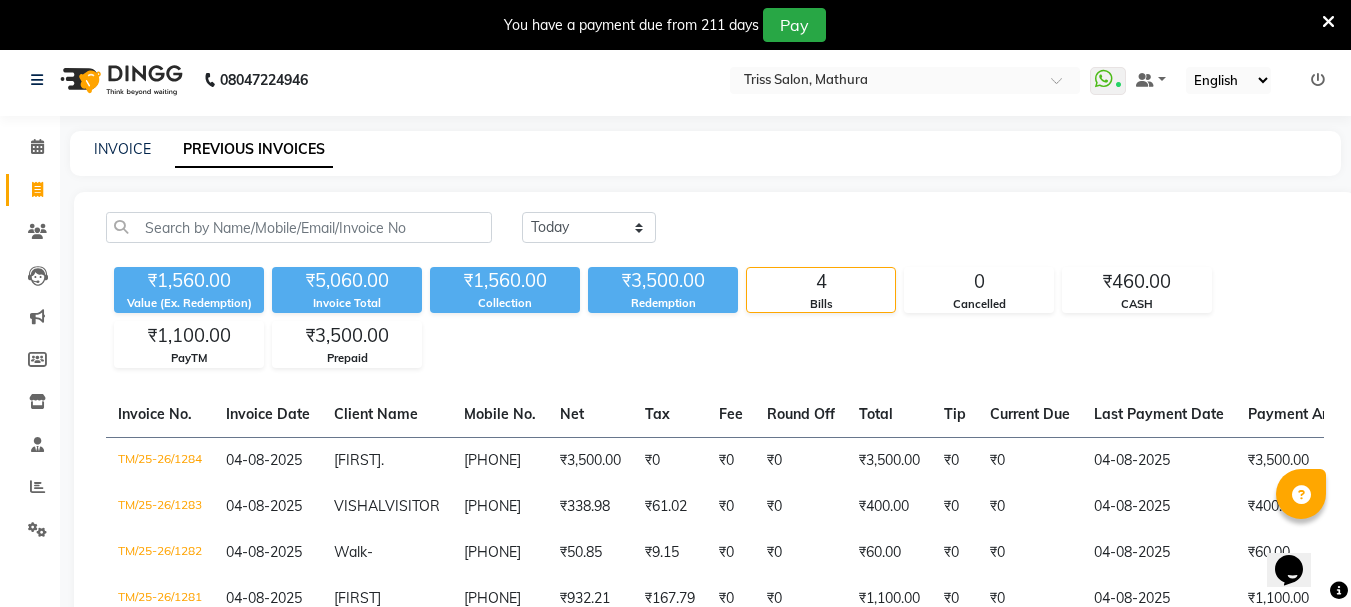 scroll, scrollTop: 0, scrollLeft: 0, axis: both 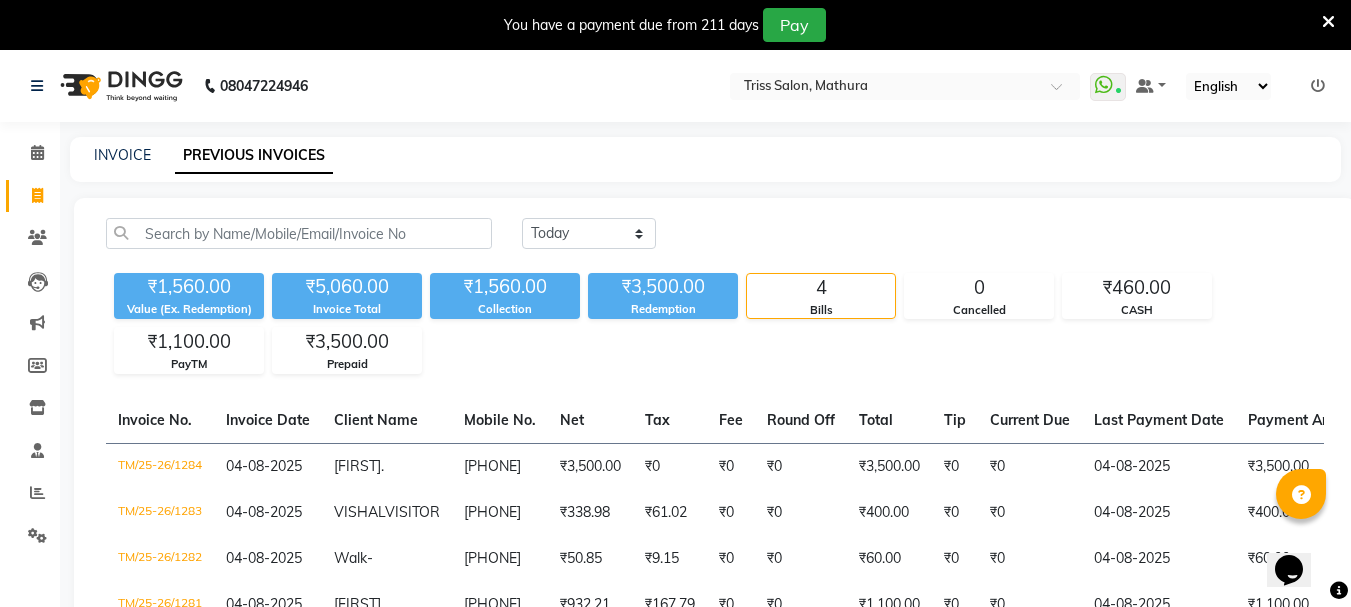 click 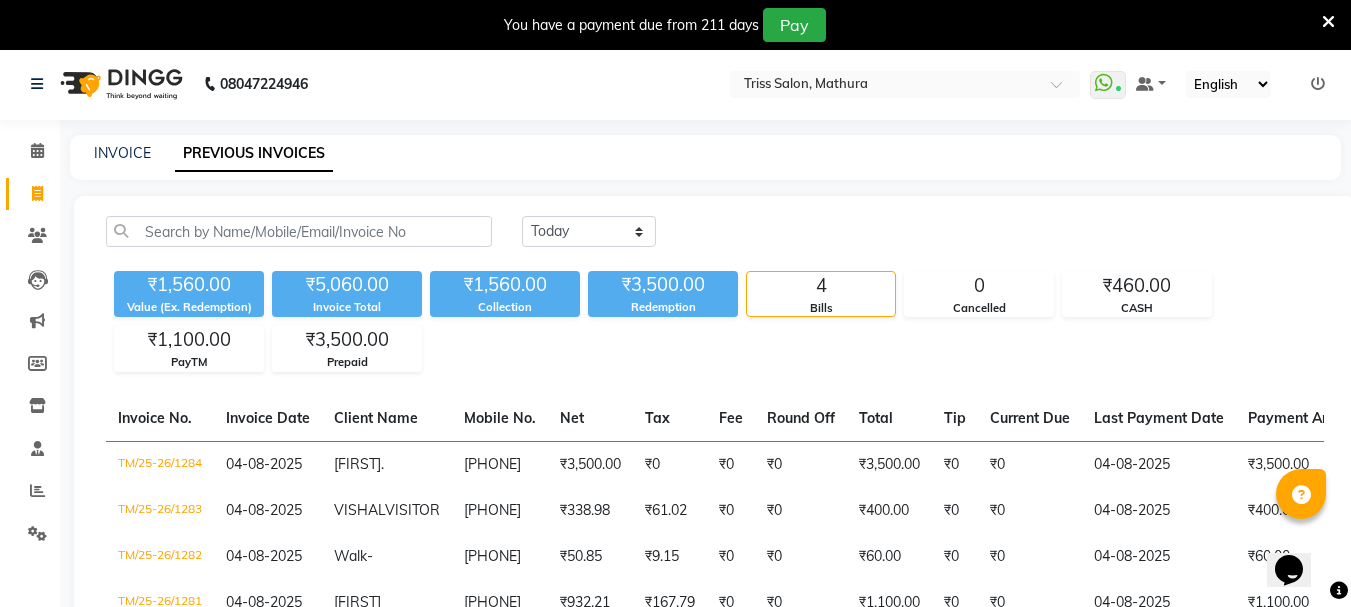 select on "service" 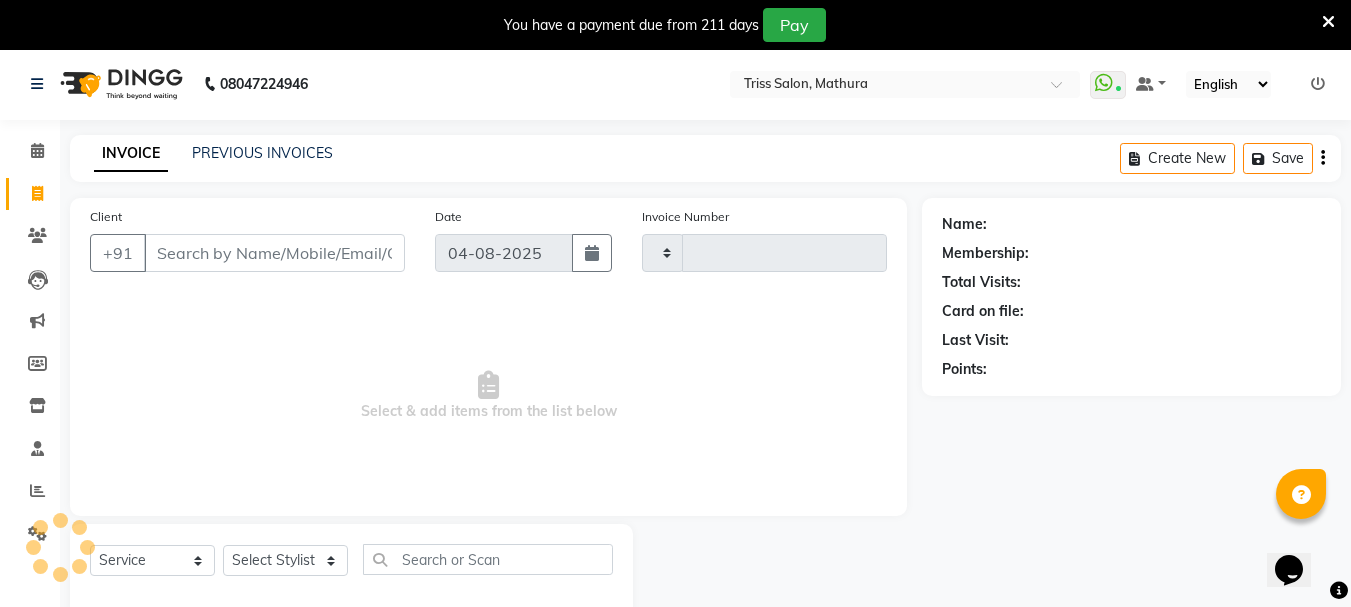 scroll, scrollTop: 50, scrollLeft: 0, axis: vertical 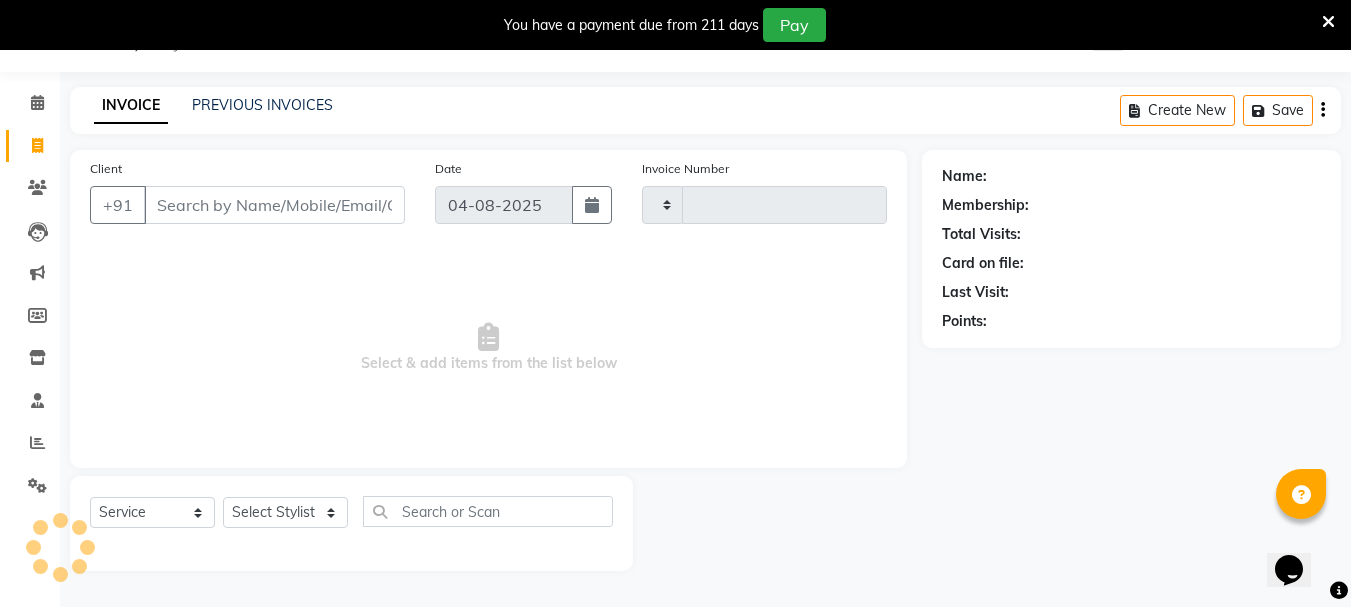 type on "1285" 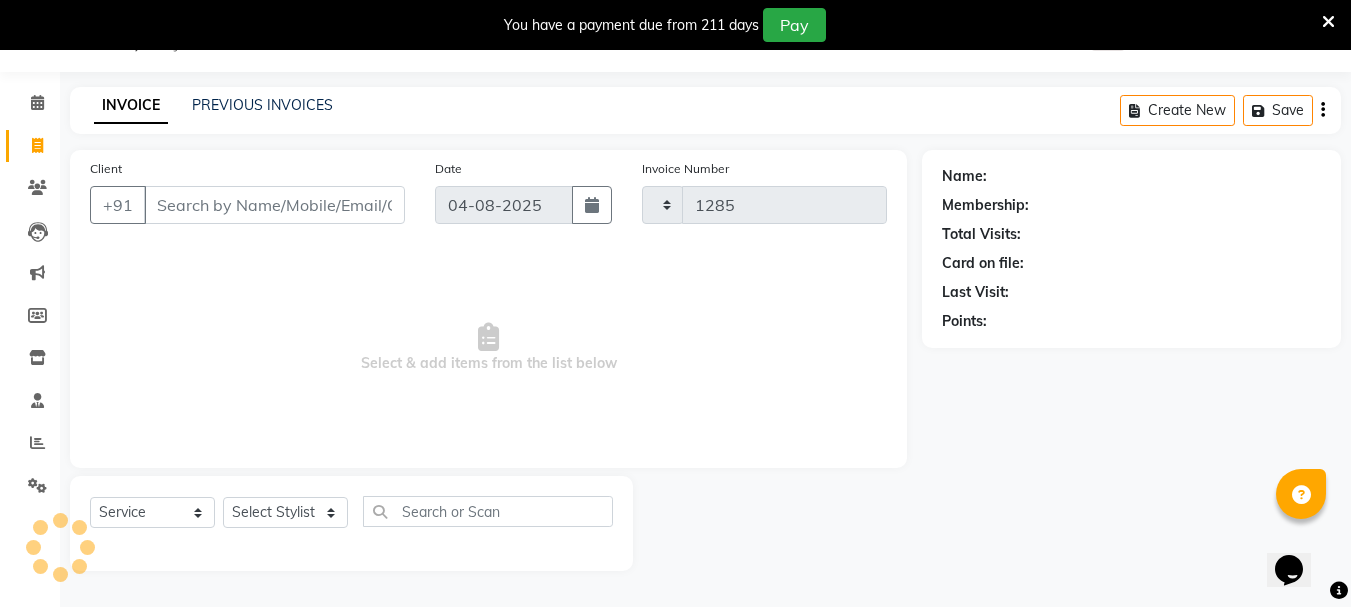 select on "4304" 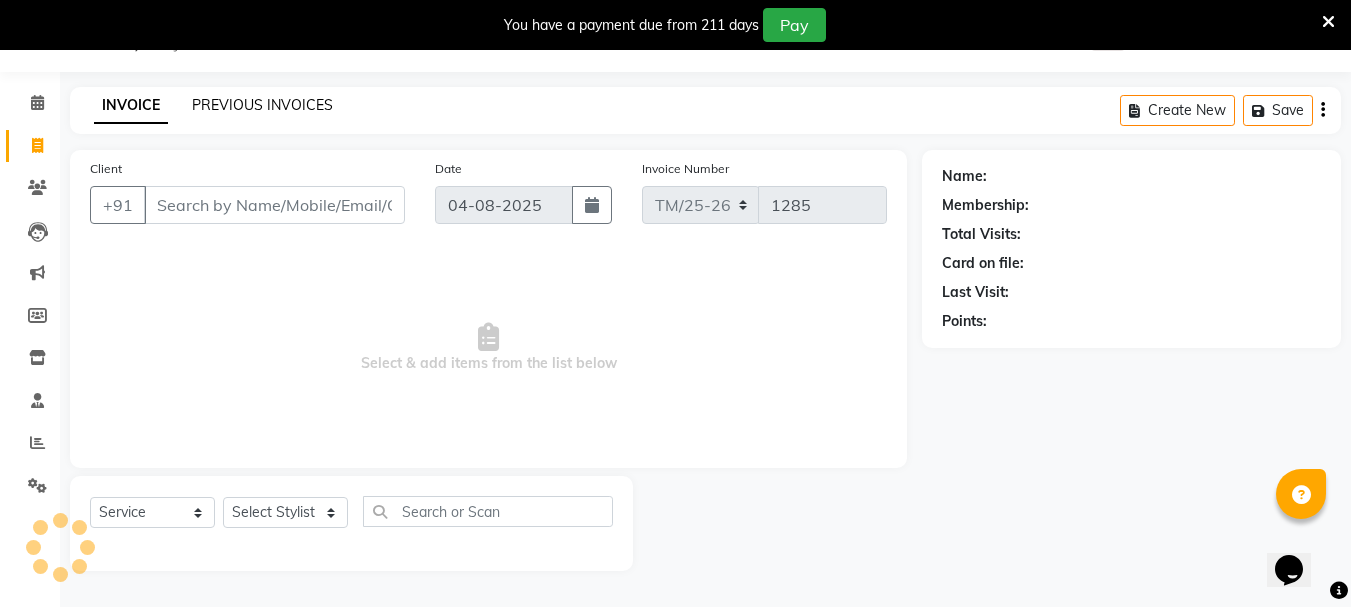 click on "PREVIOUS INVOICES" 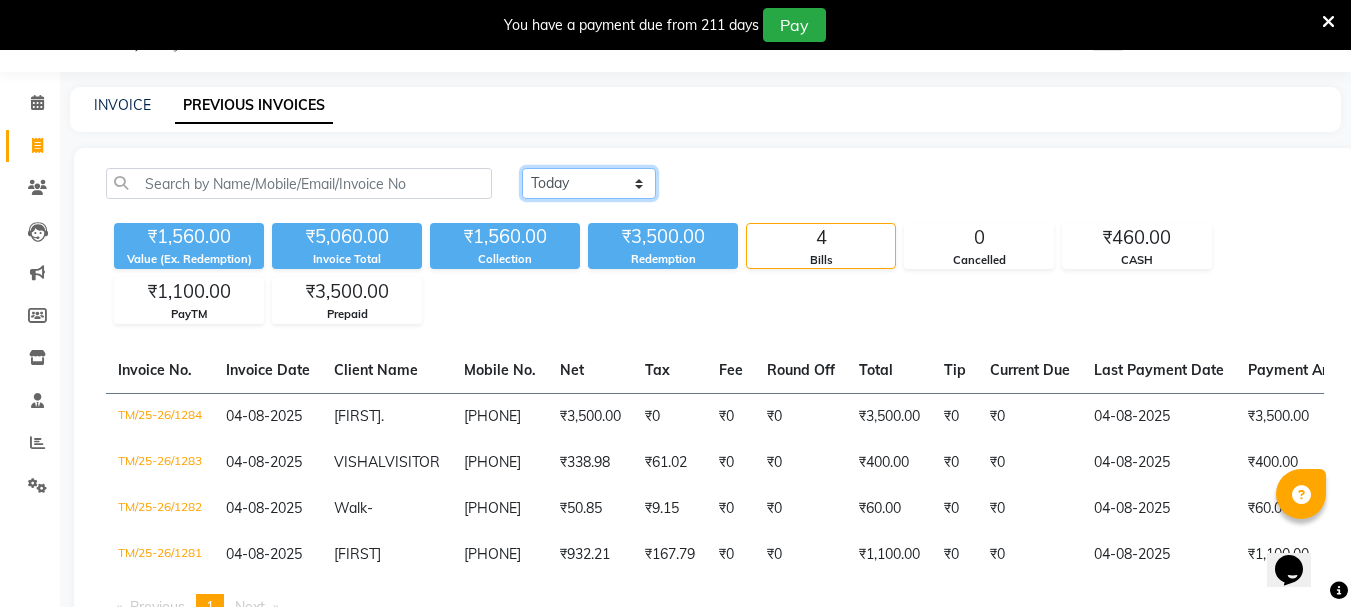 click on "Today Yesterday Custom Range" 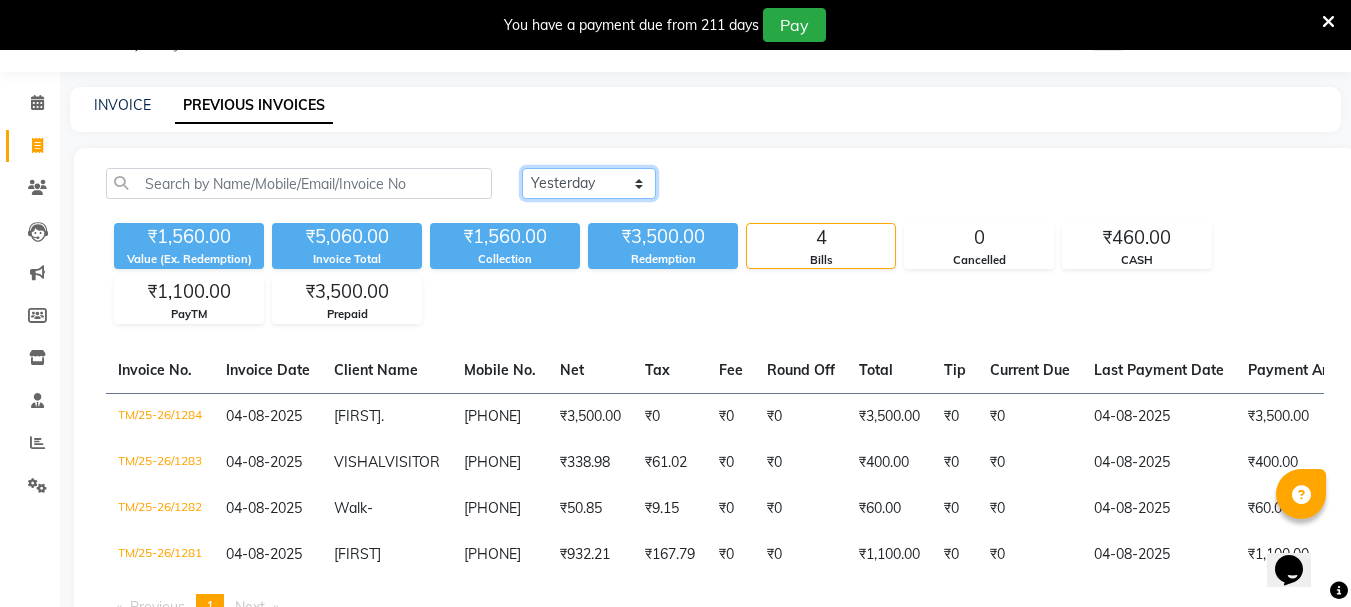 click on "Today Yesterday Custom Range" 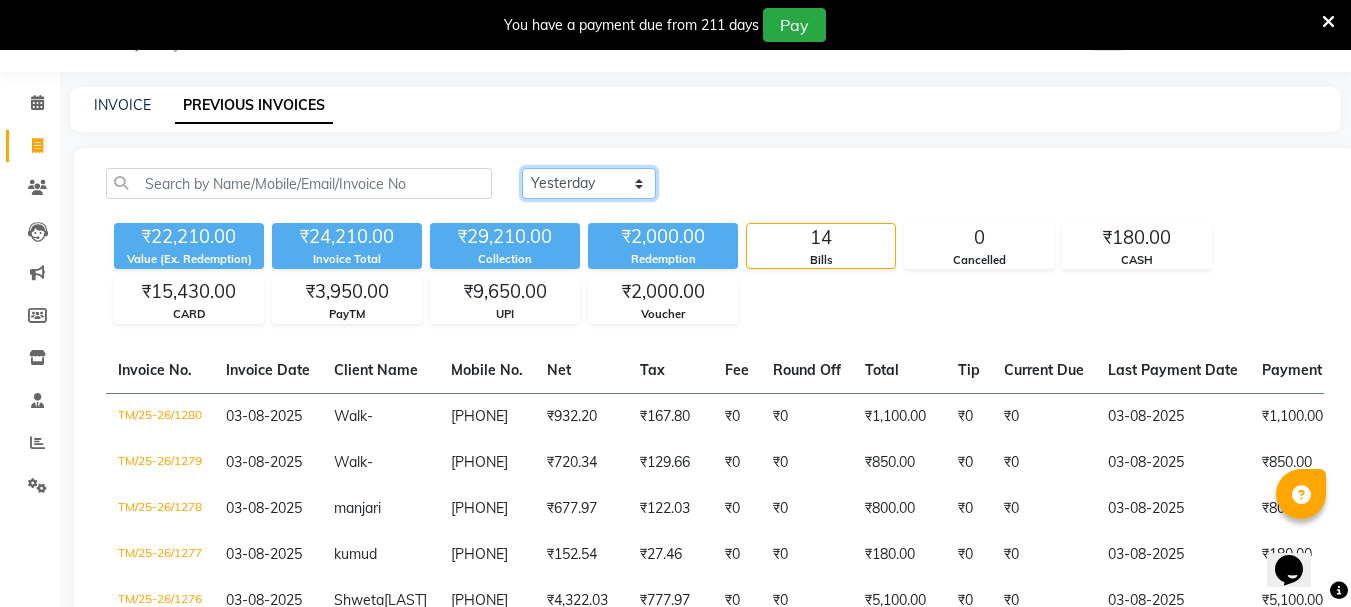 click on "Today Yesterday Custom Range" 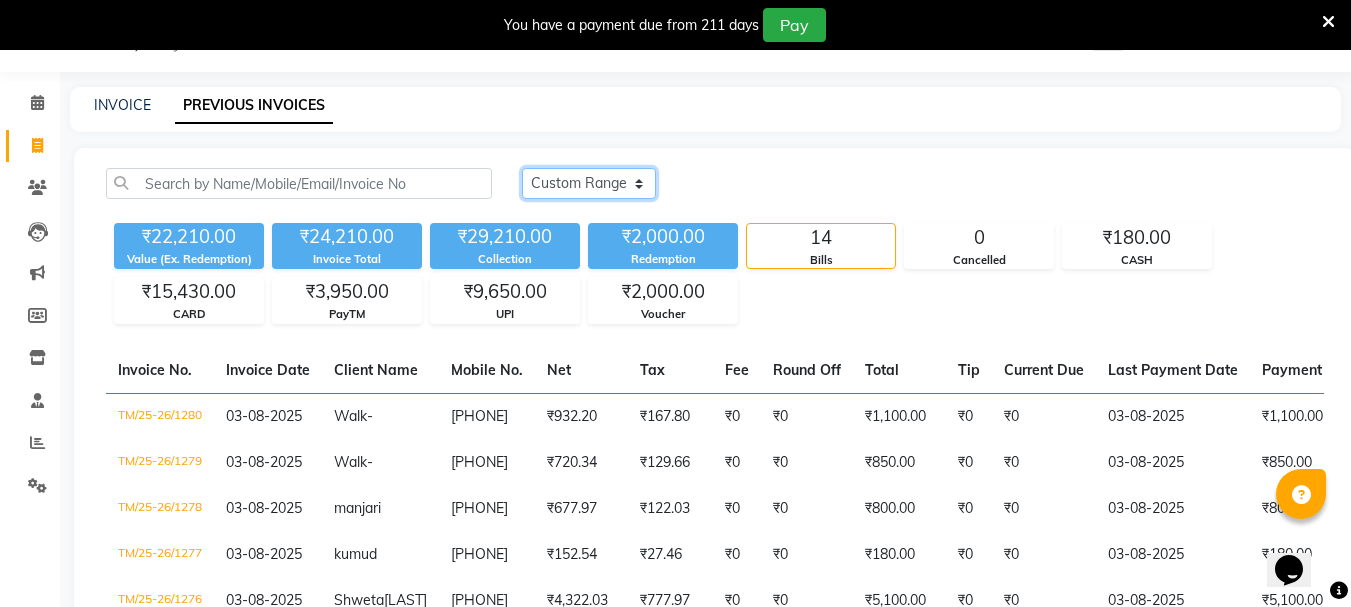 click on "Today Yesterday Custom Range" 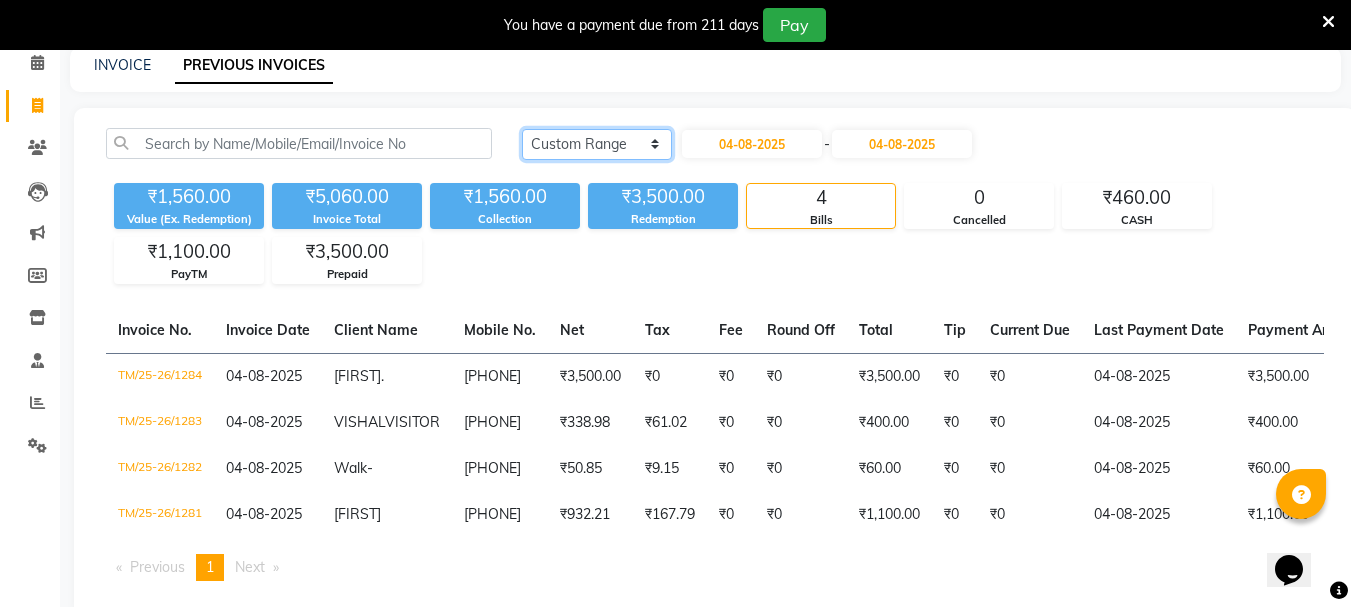 scroll, scrollTop: 93, scrollLeft: 0, axis: vertical 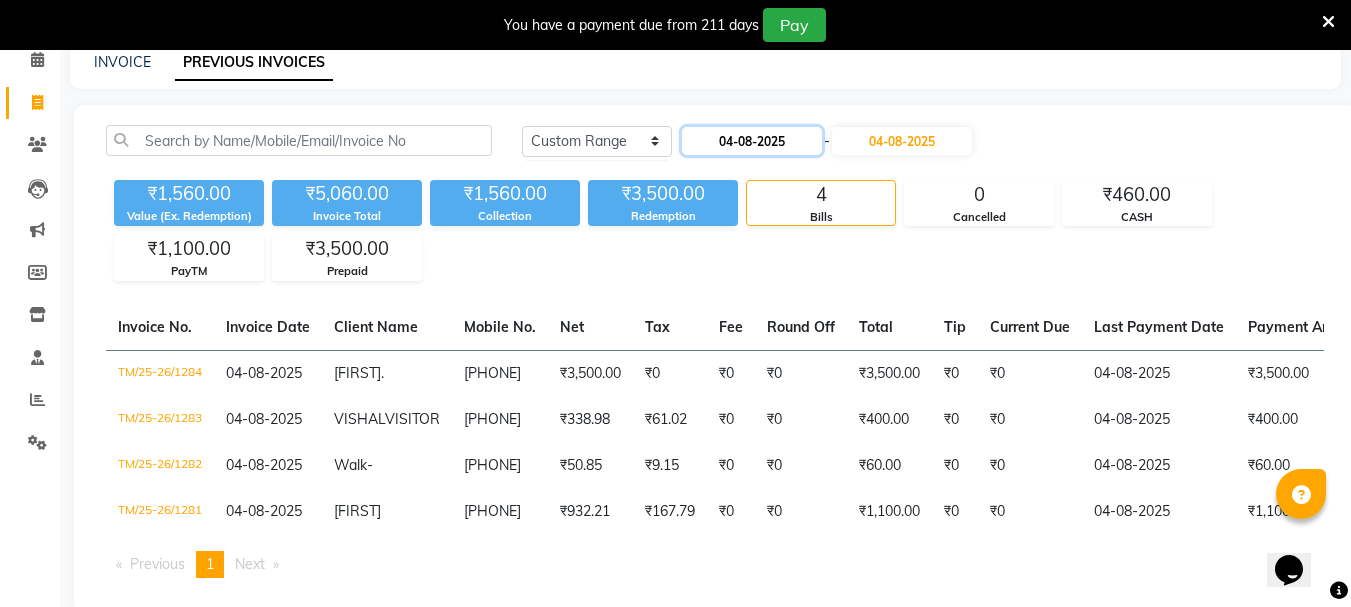 click on "04-08-2025" 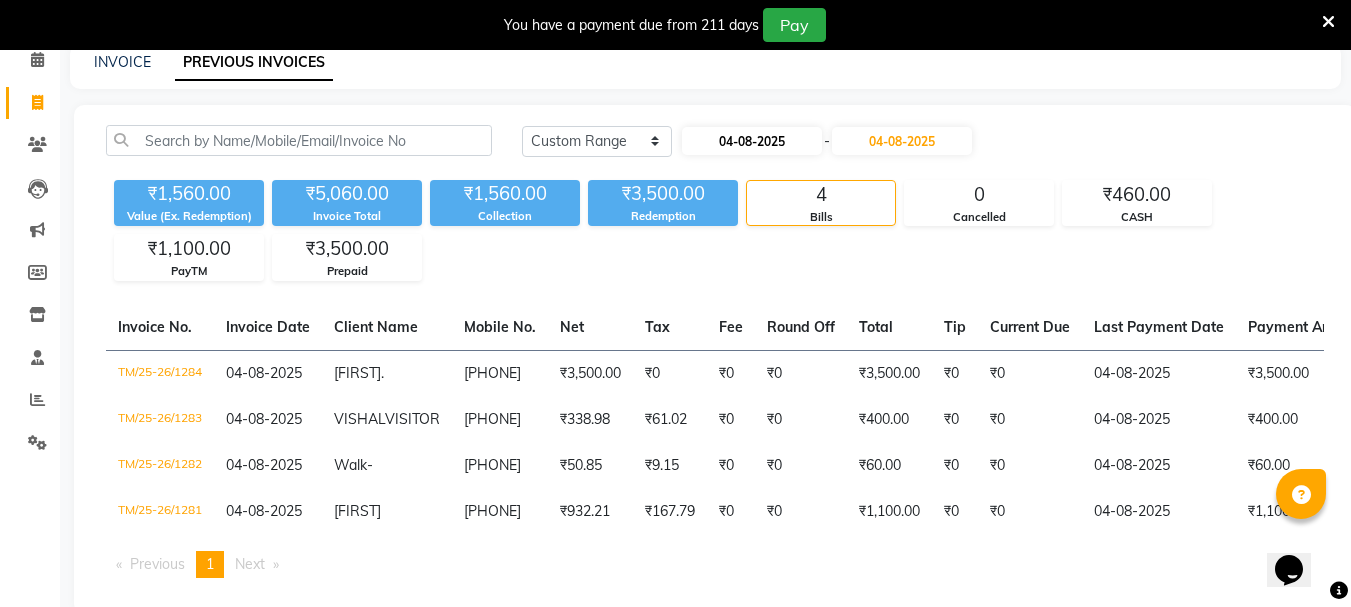 select on "8" 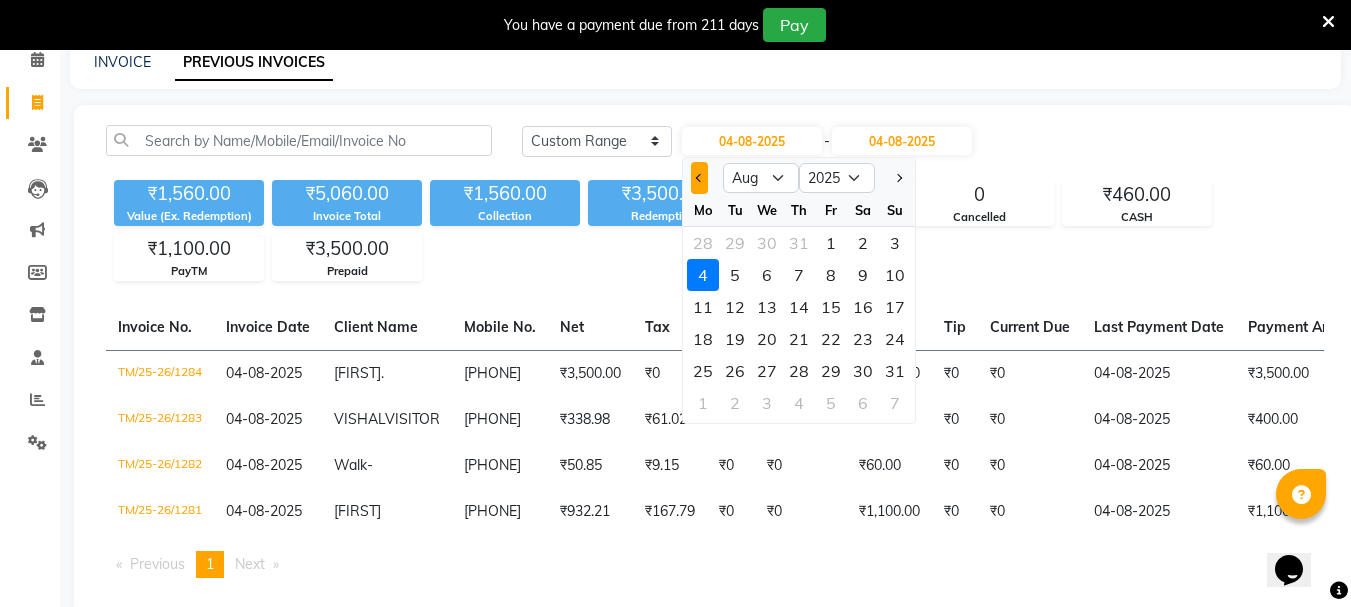 click 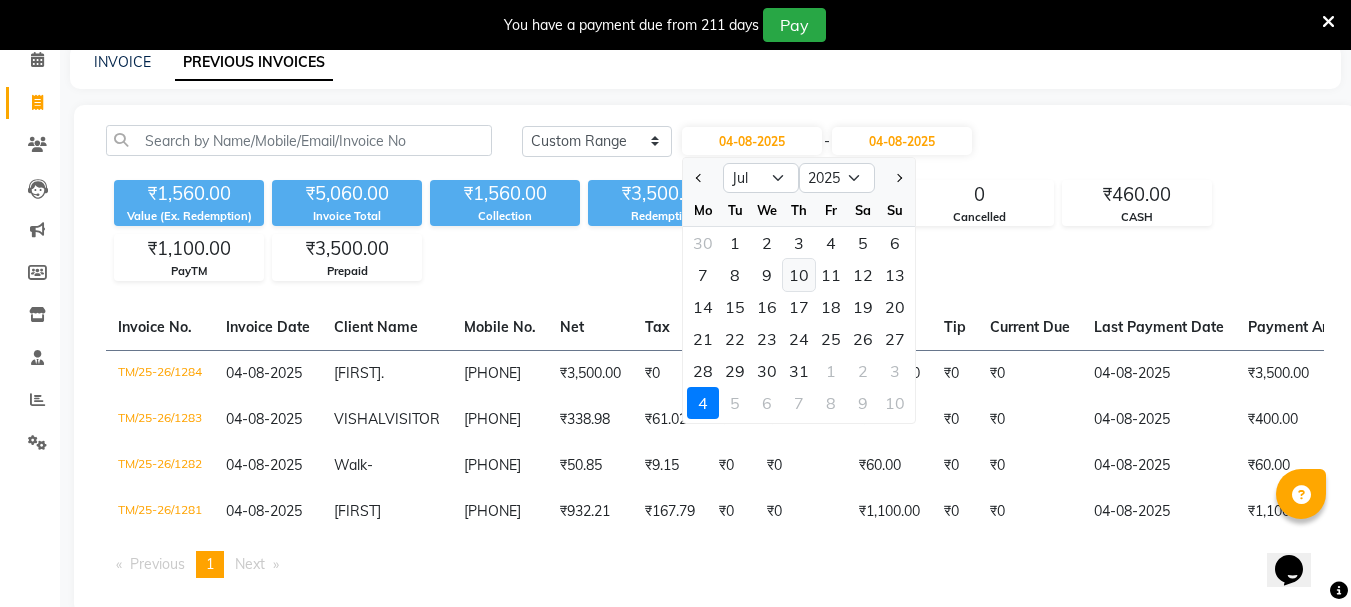 click on "10" 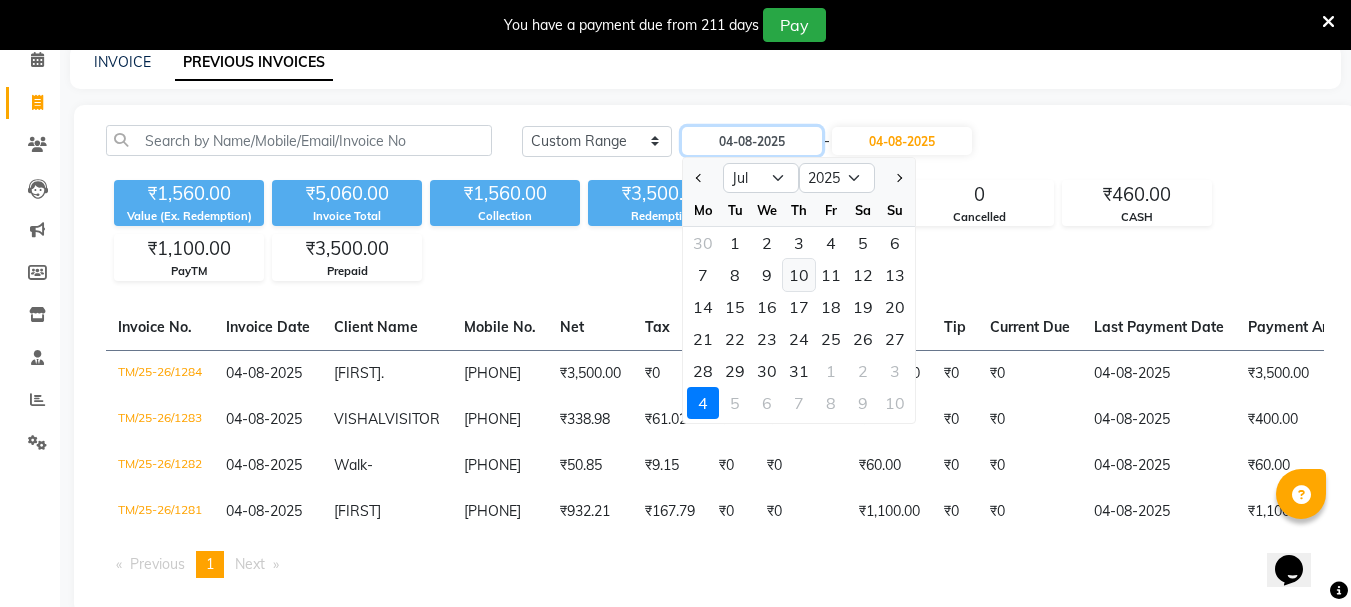type on "10-07-2025" 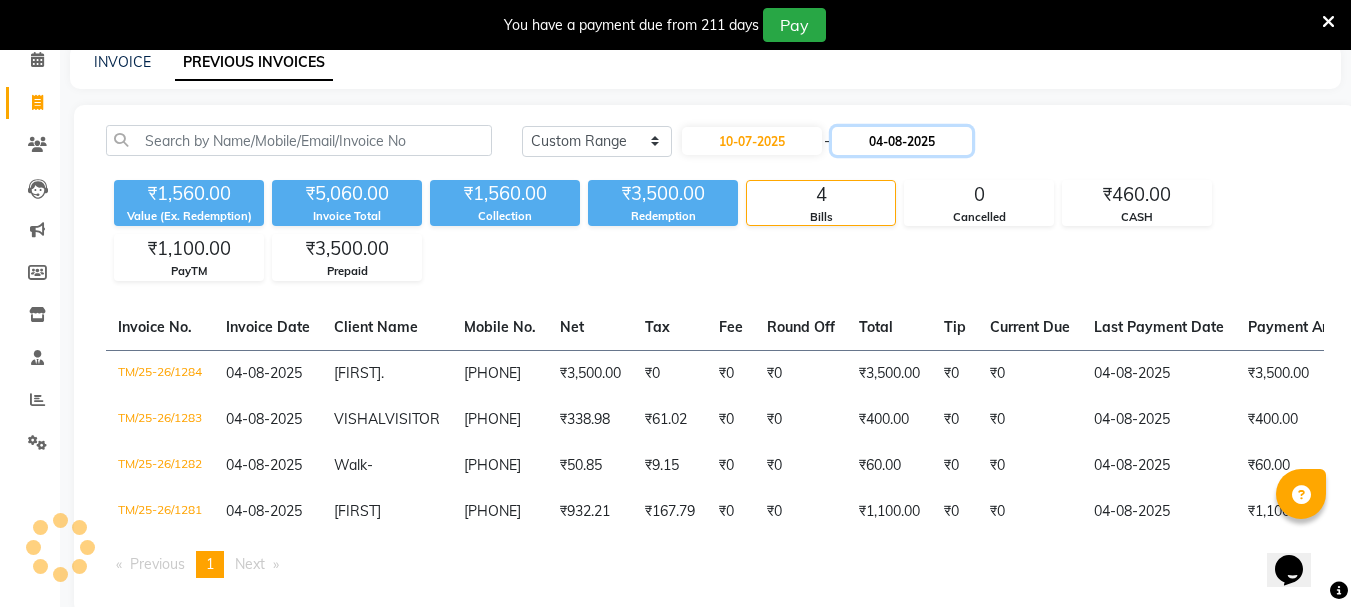 click on "04-08-2025" 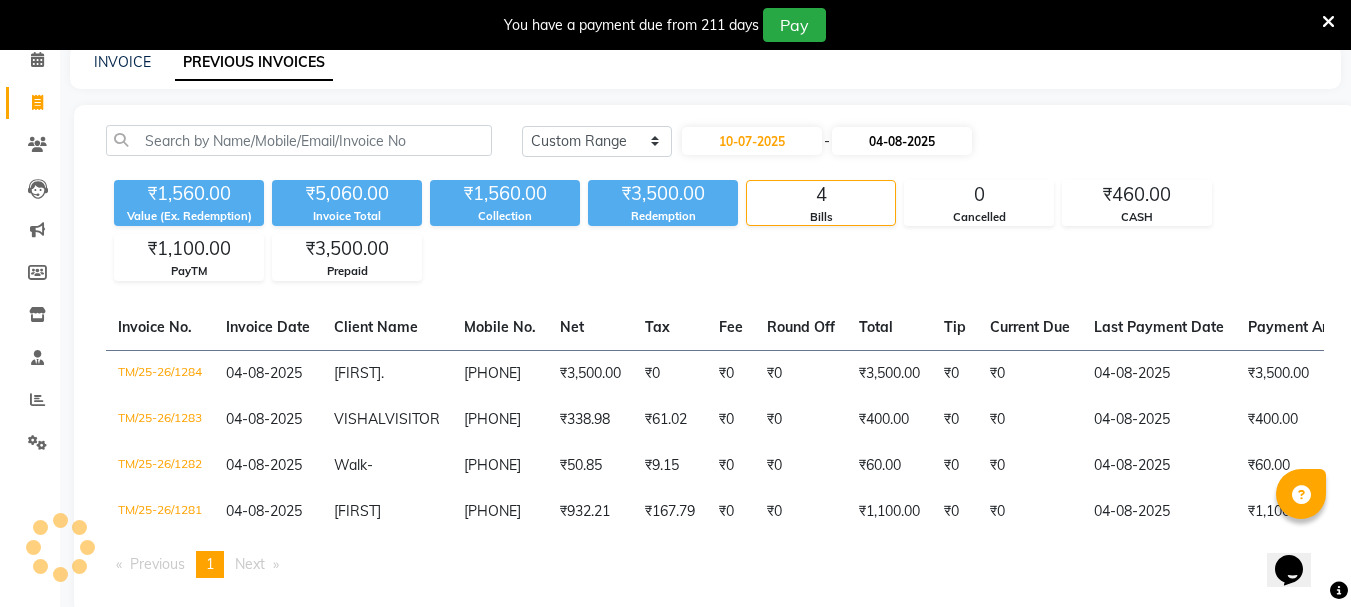 select on "8" 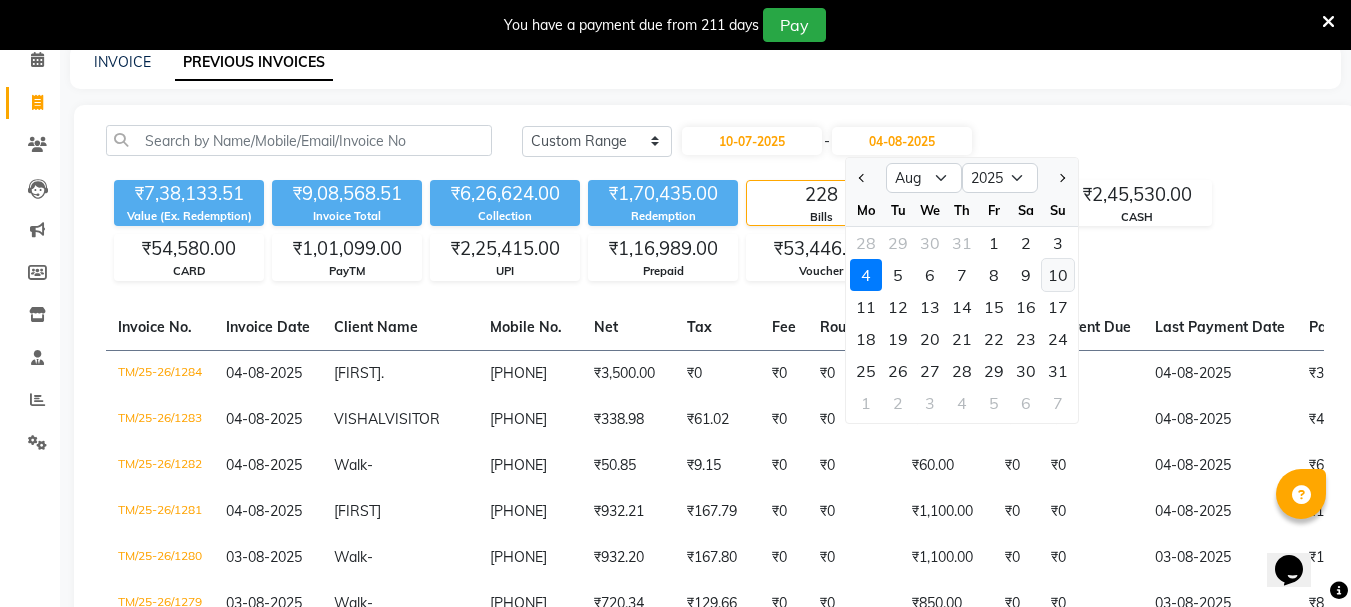 click on "10" 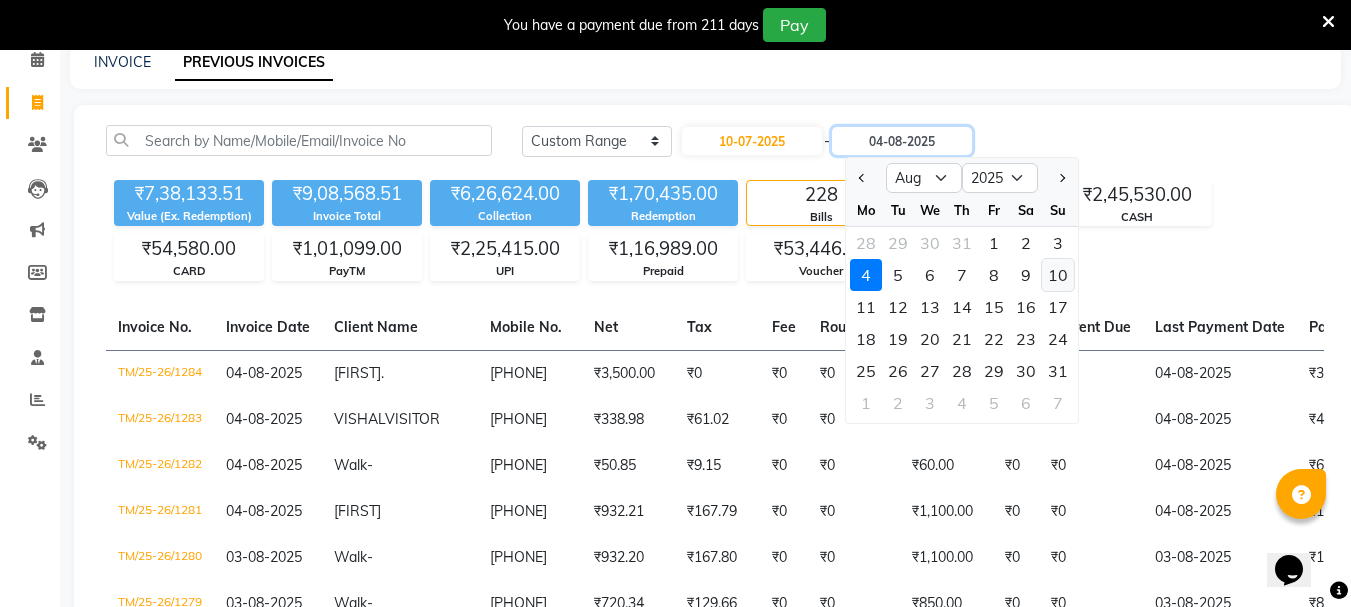type on "10-08-2025" 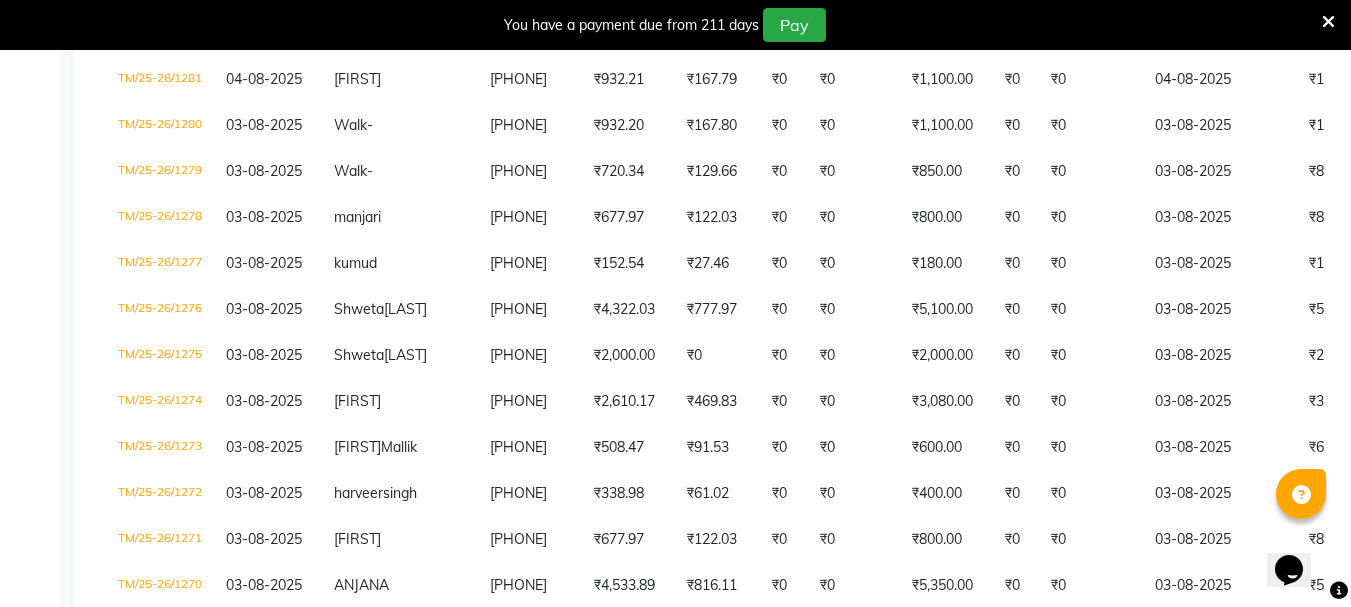 scroll, scrollTop: 528, scrollLeft: 0, axis: vertical 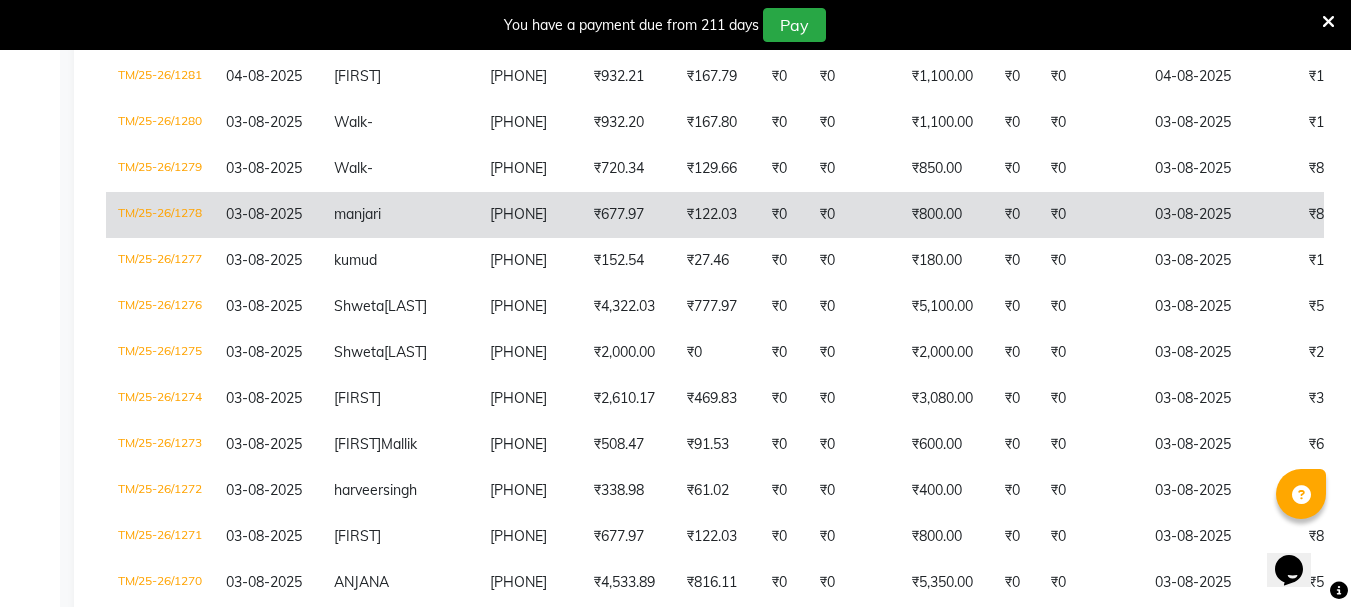 click on "₹800.00" 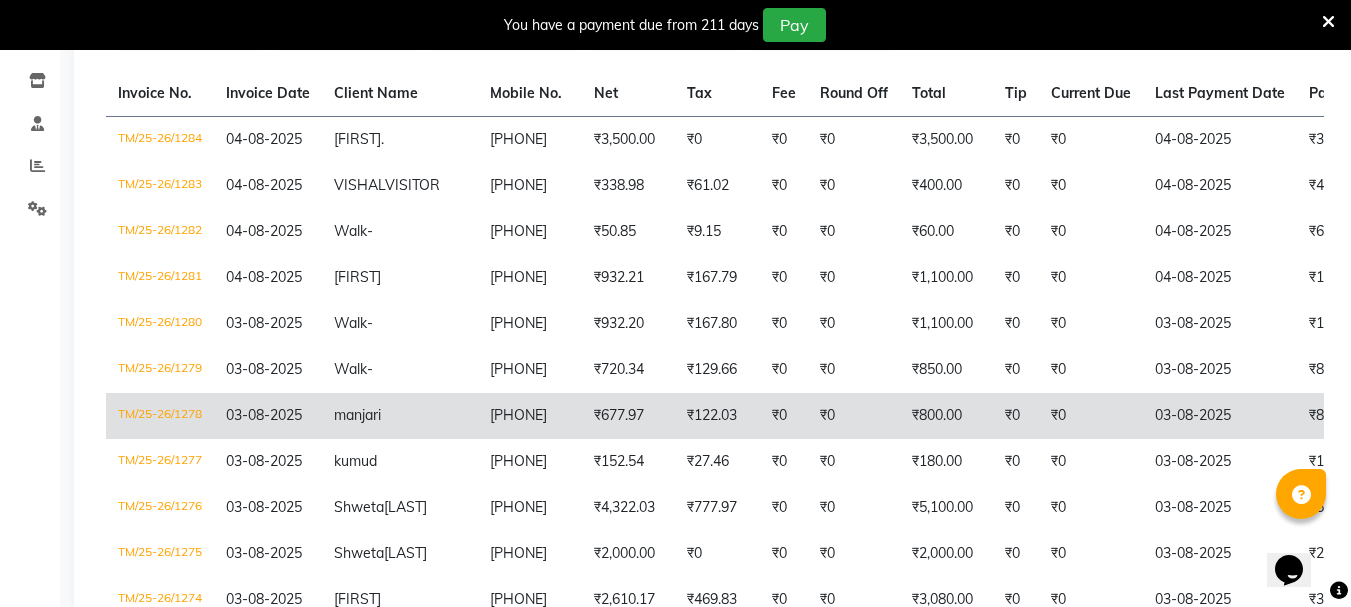 scroll, scrollTop: 0, scrollLeft: 0, axis: both 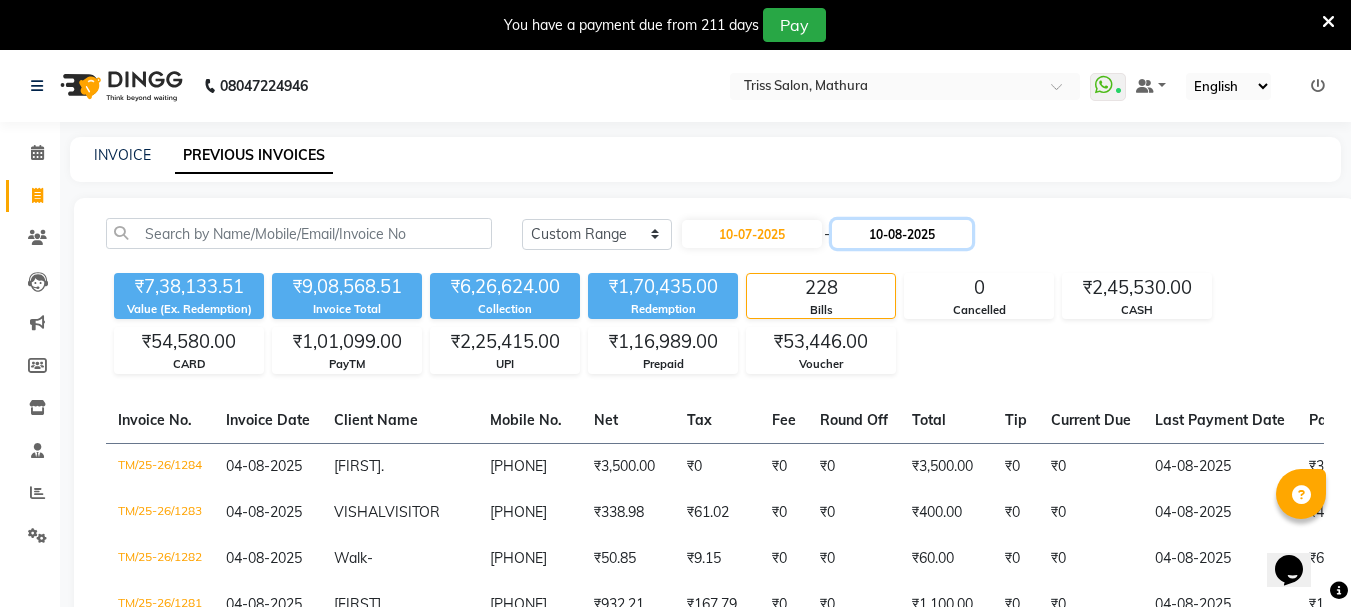 click on "10-08-2025" 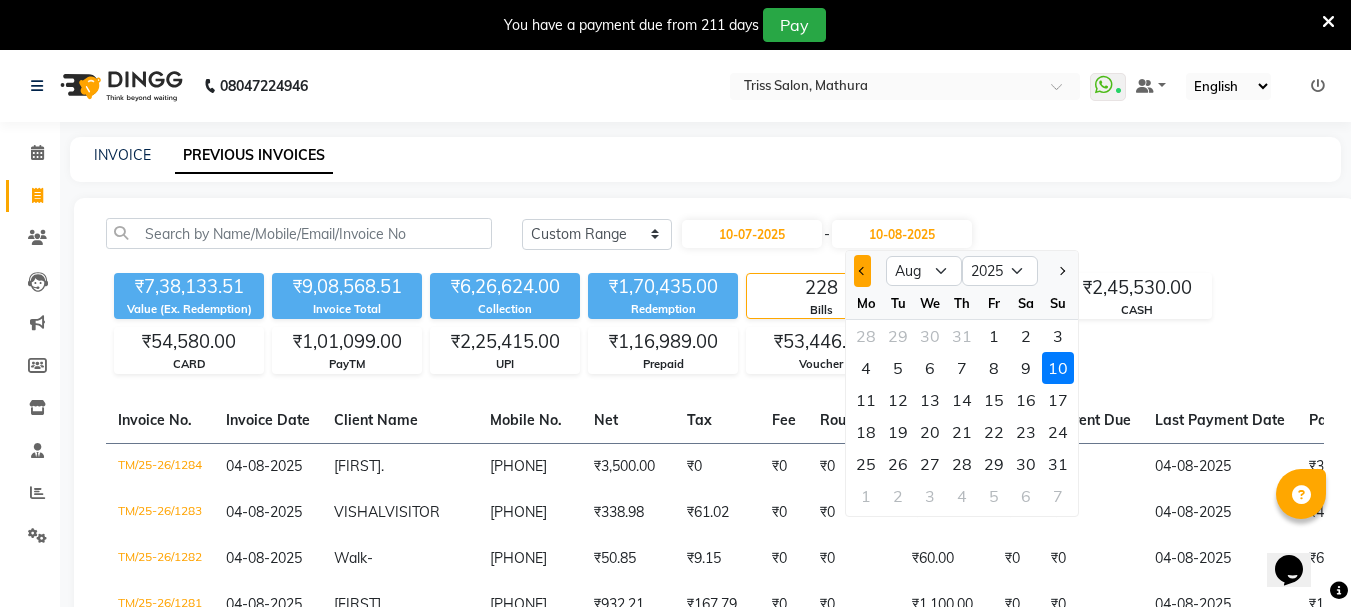 click 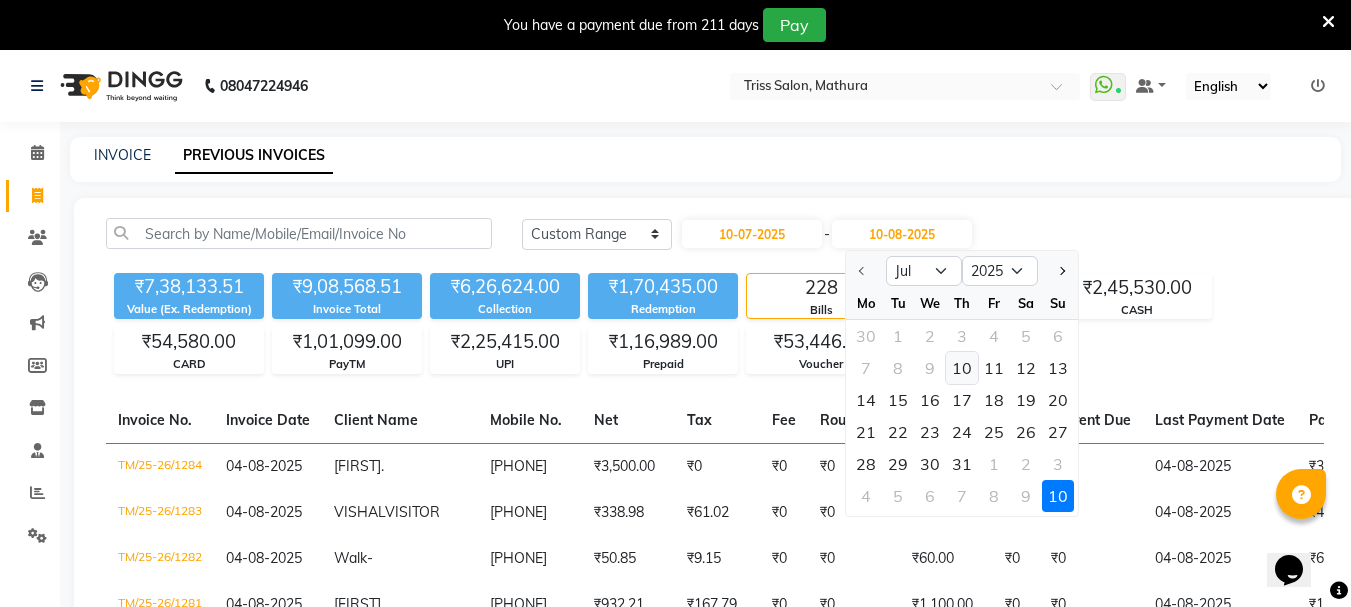click on "10" 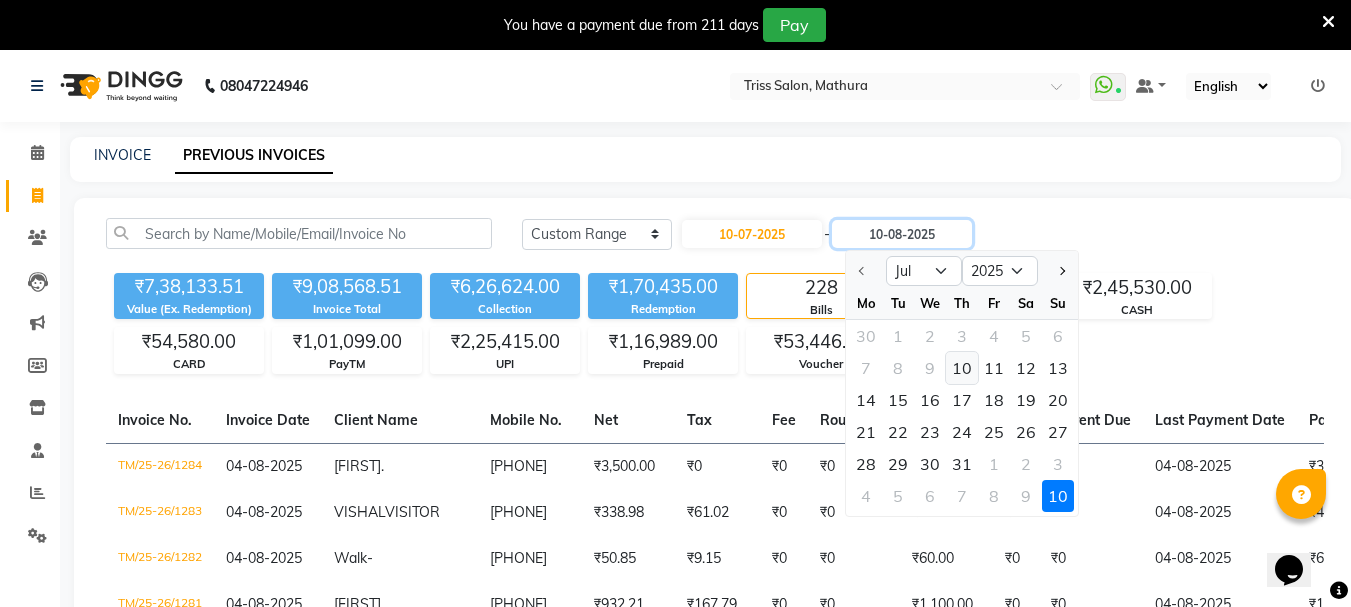 type on "10-07-2025" 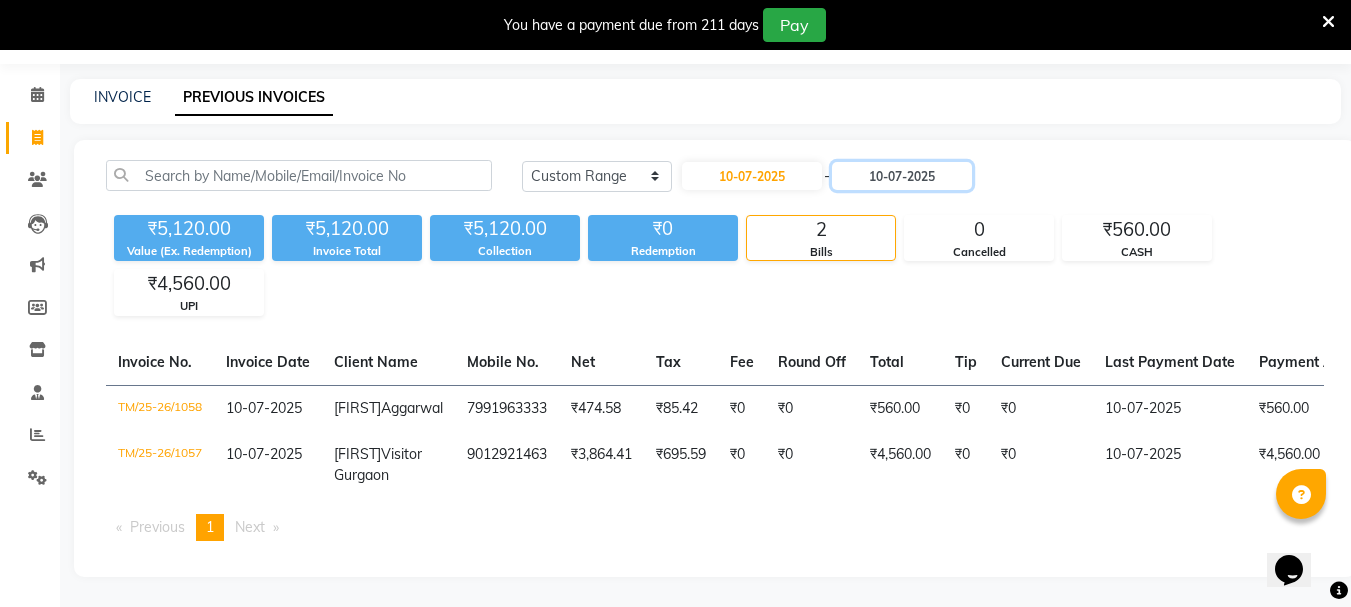 scroll, scrollTop: 0, scrollLeft: 0, axis: both 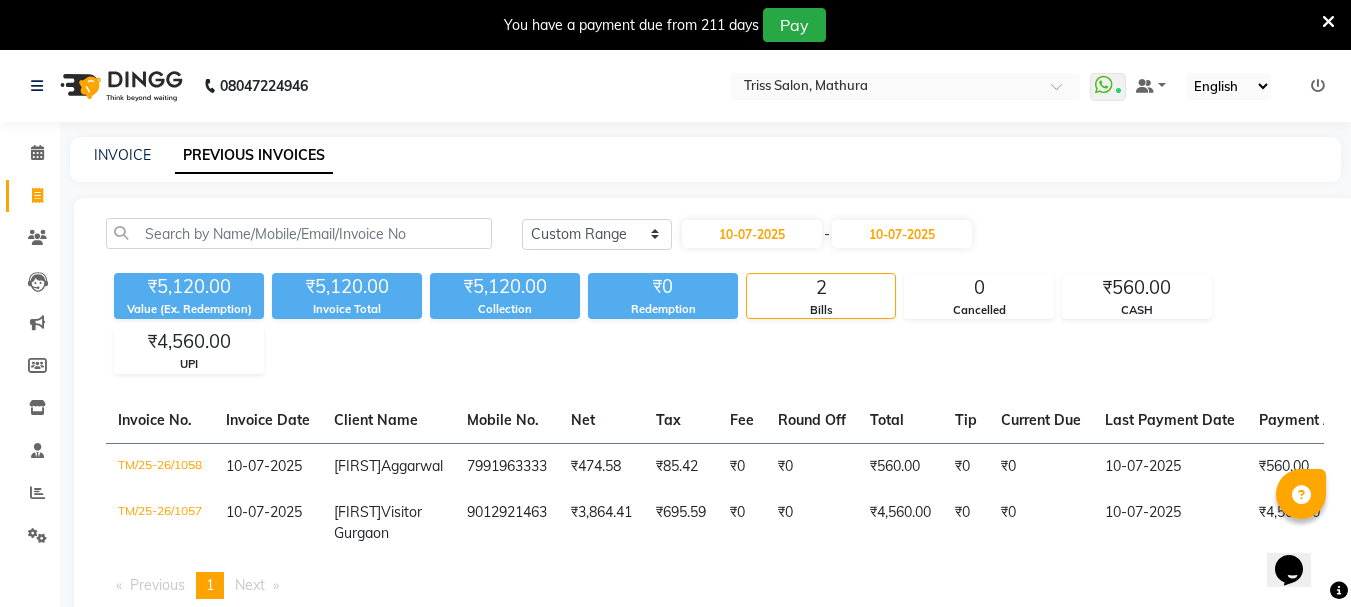 click 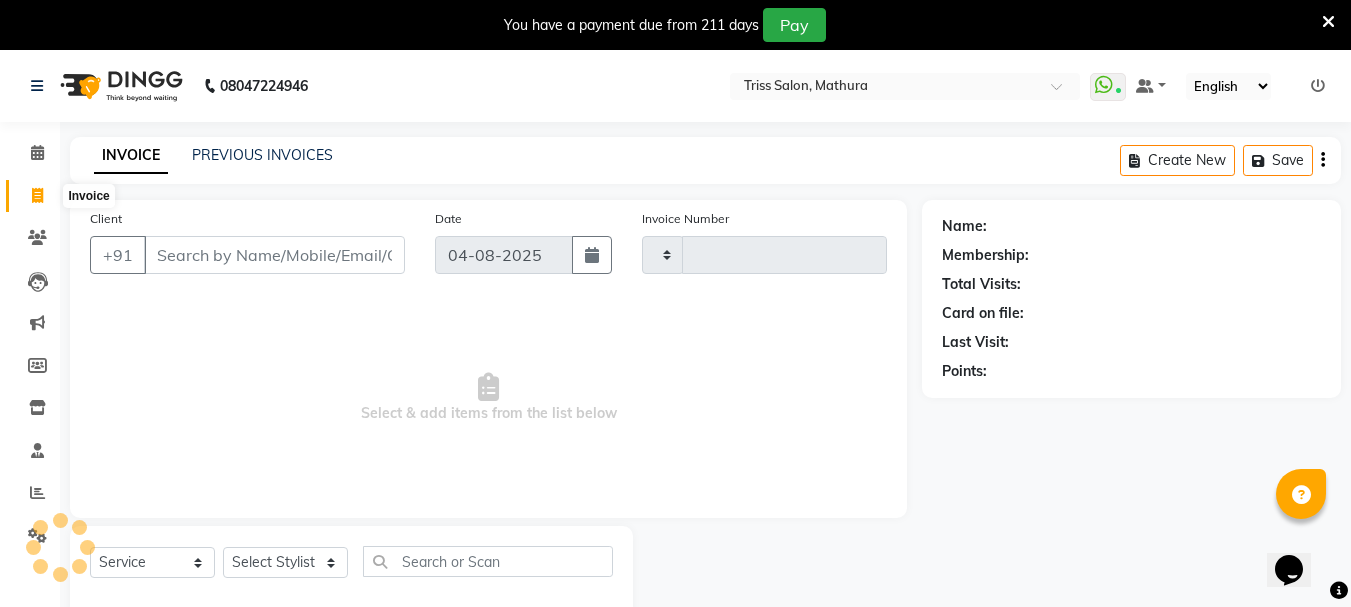 scroll, scrollTop: 50, scrollLeft: 0, axis: vertical 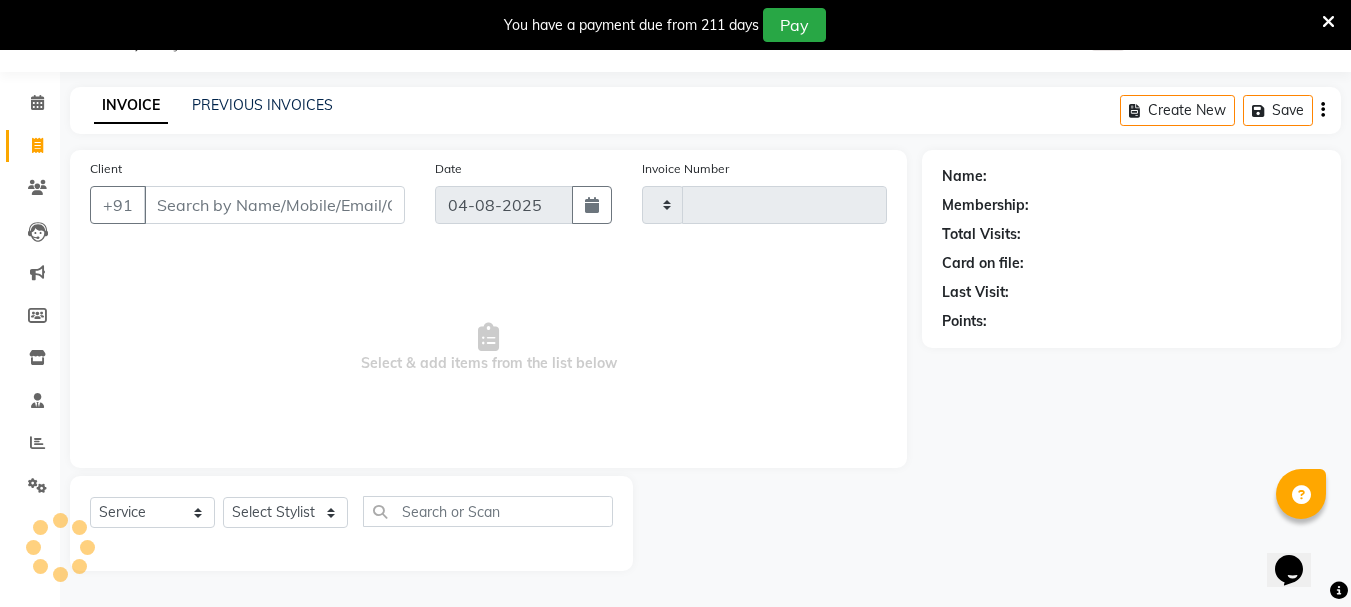 type on "1285" 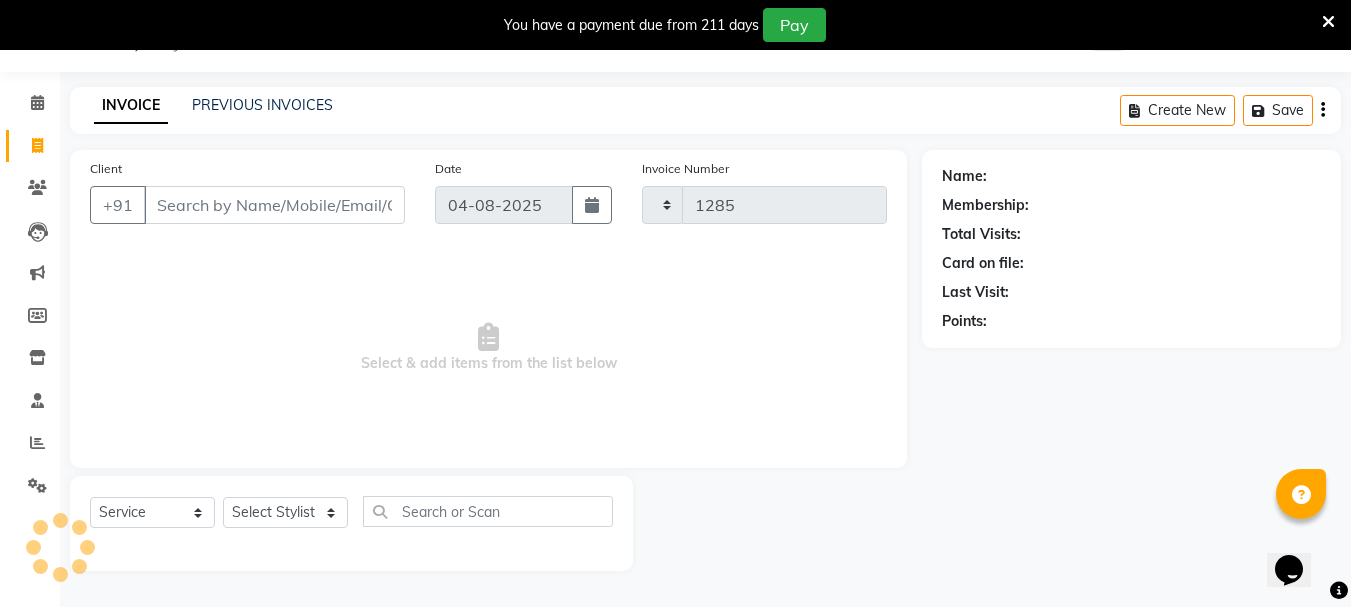 select on "4304" 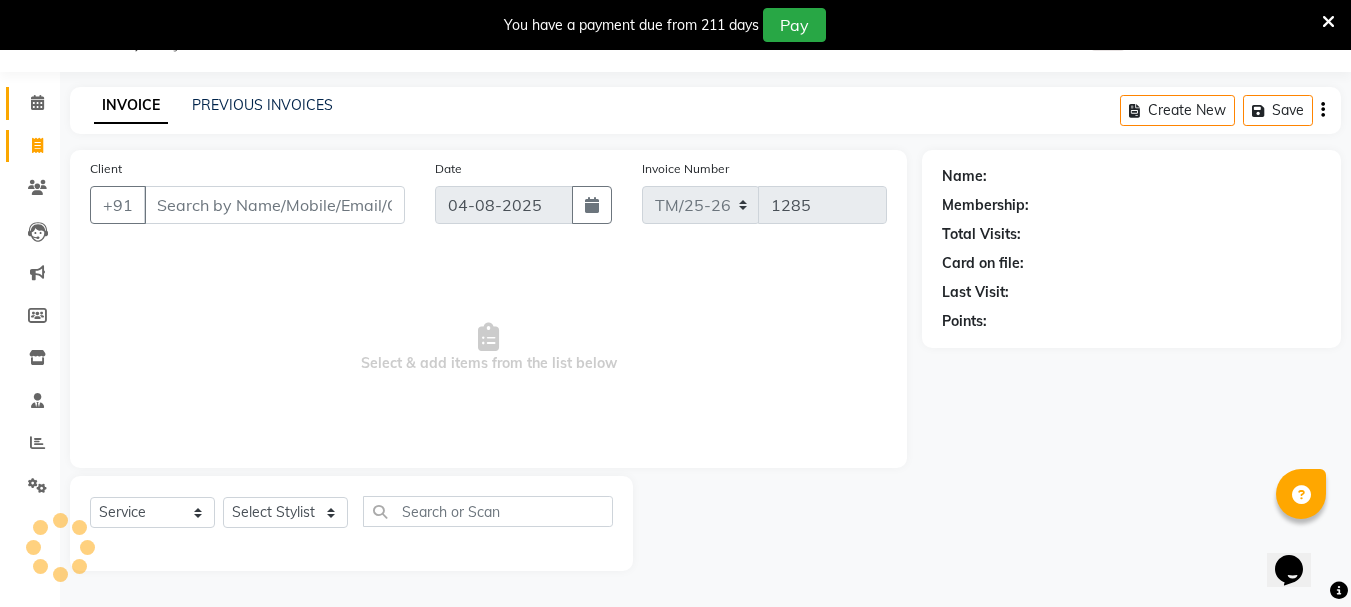 click 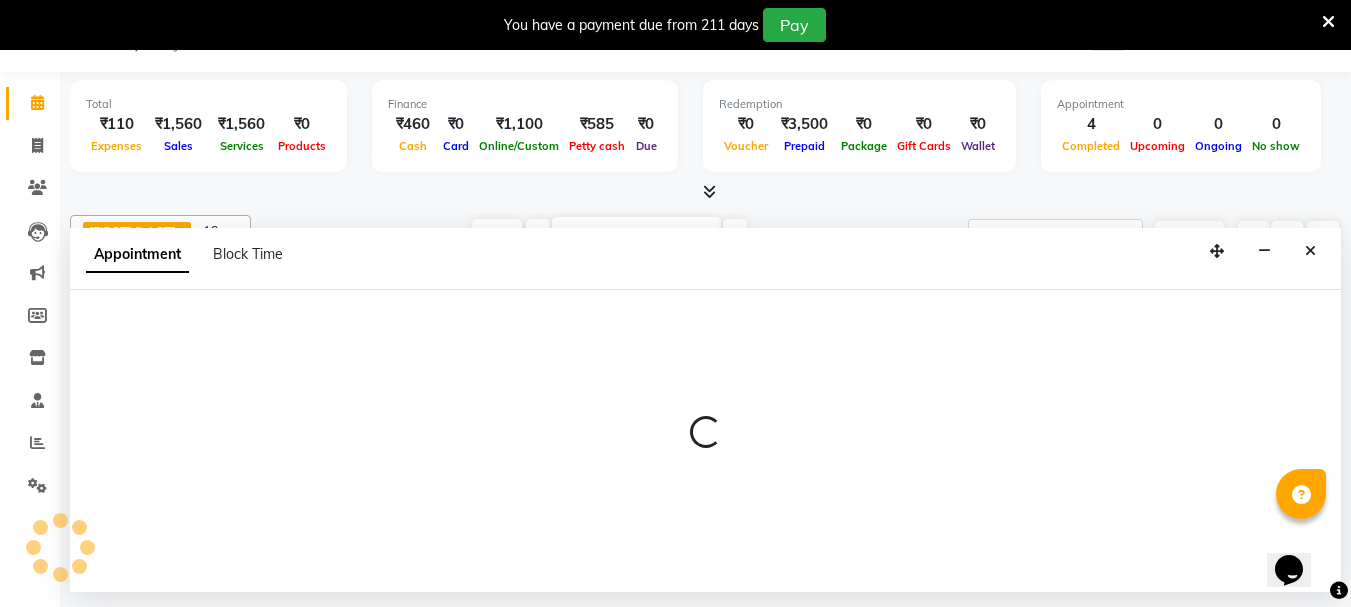 select on "40814" 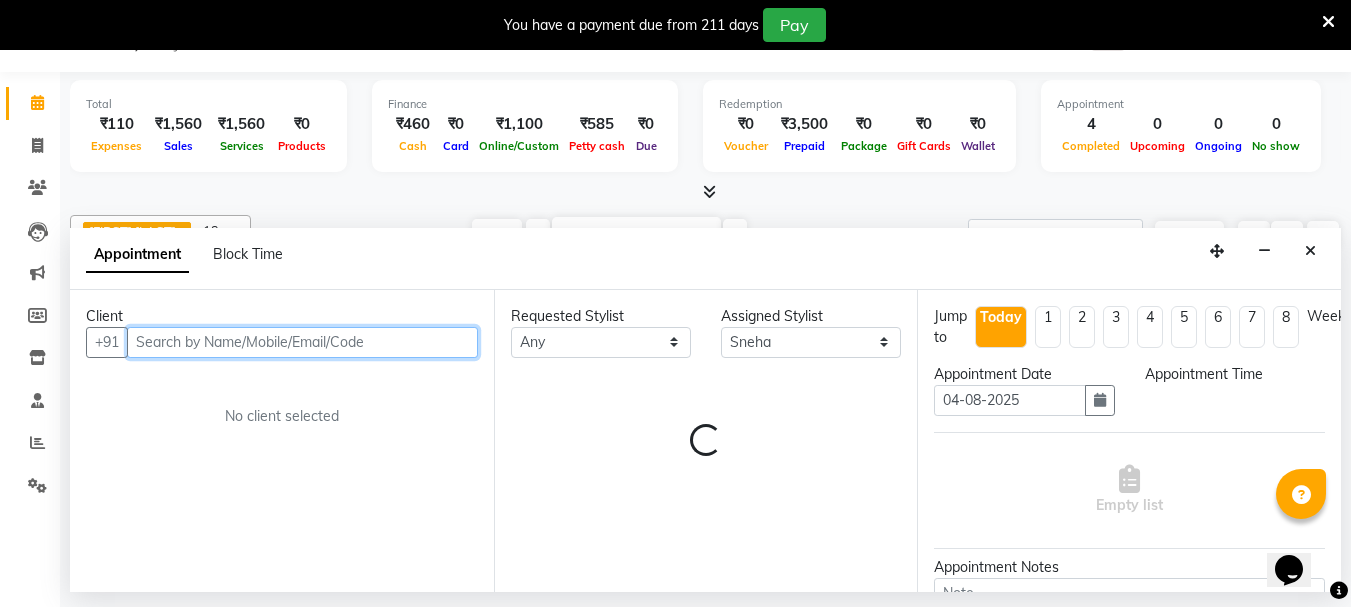 select on "600" 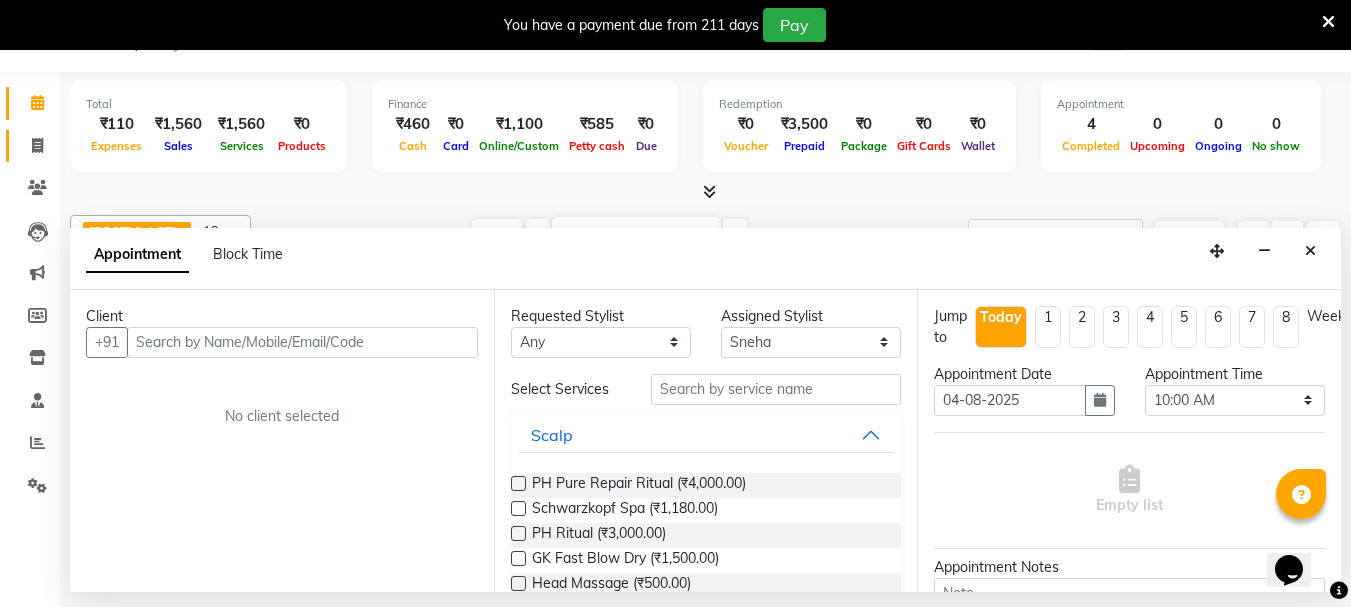 click 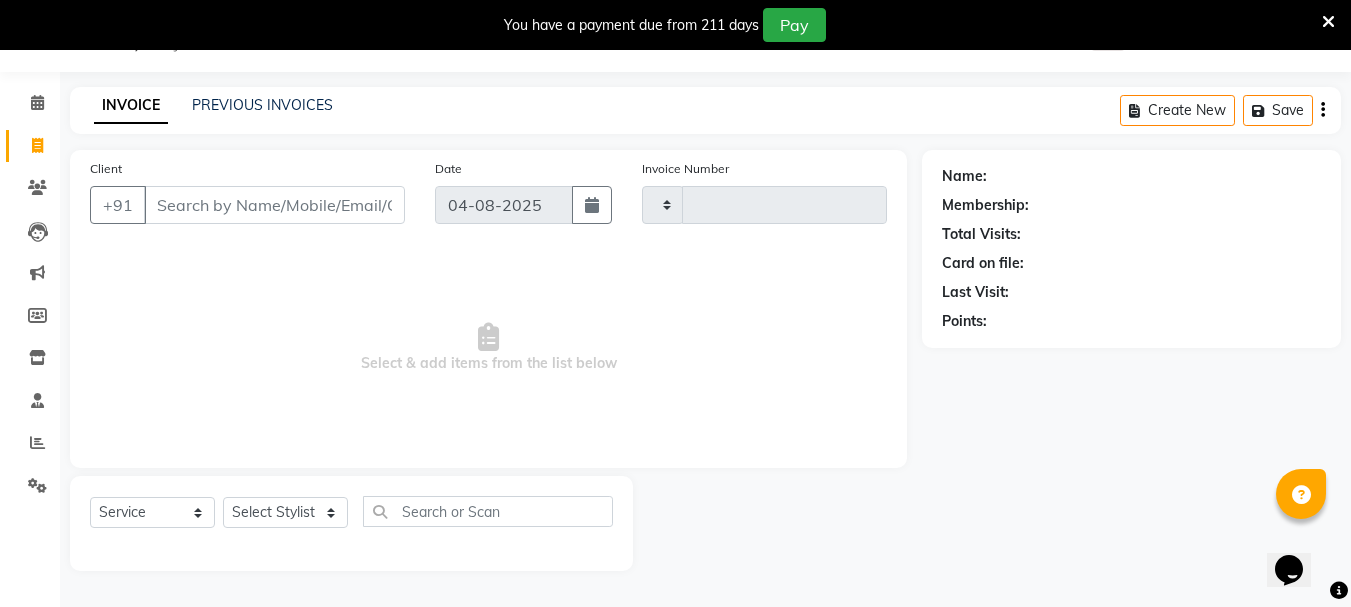 scroll, scrollTop: 42, scrollLeft: 0, axis: vertical 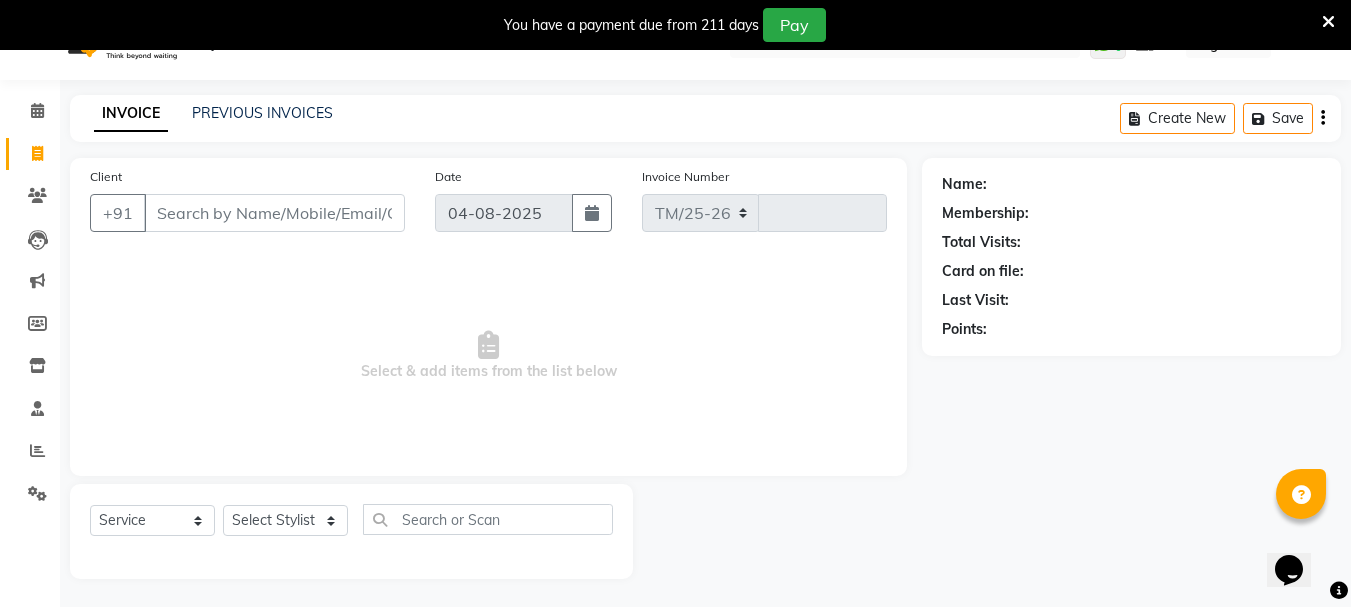 select on "4304" 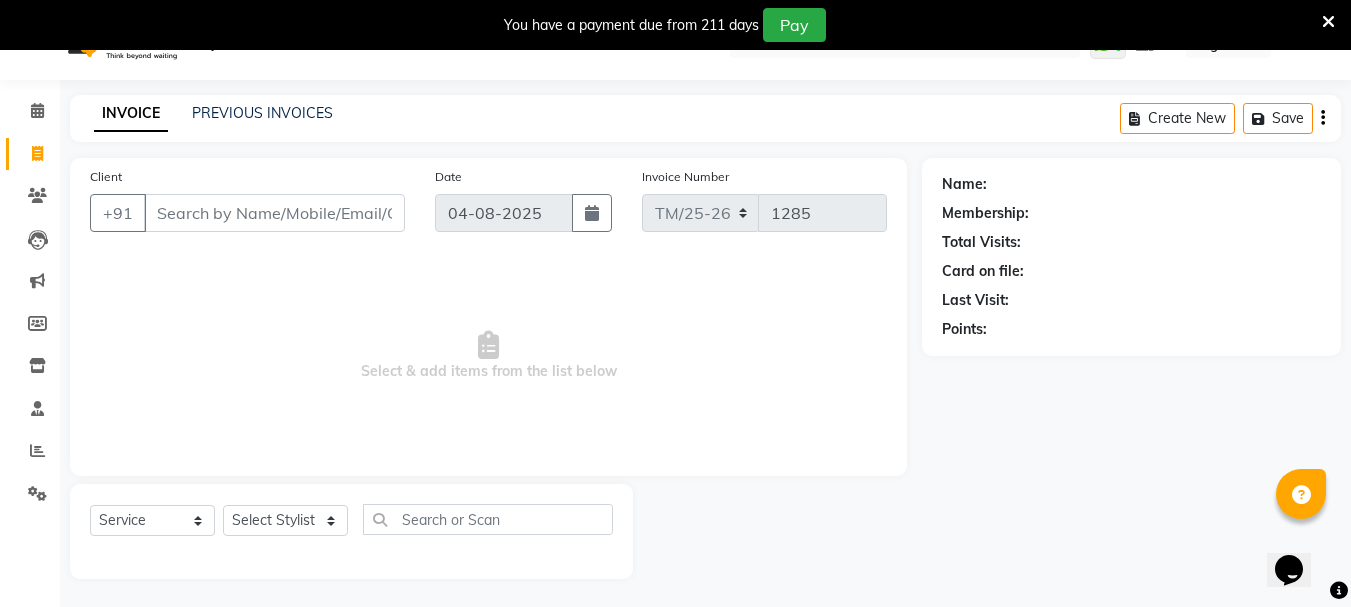 scroll, scrollTop: 0, scrollLeft: 0, axis: both 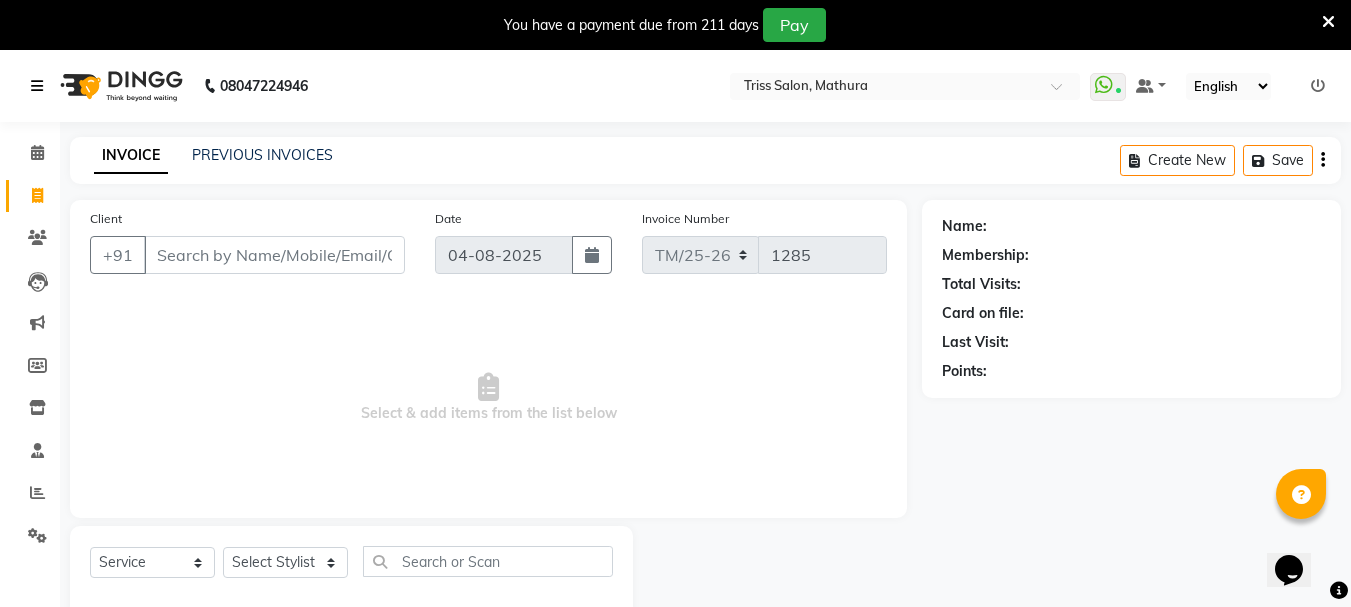 click at bounding box center [41, 86] 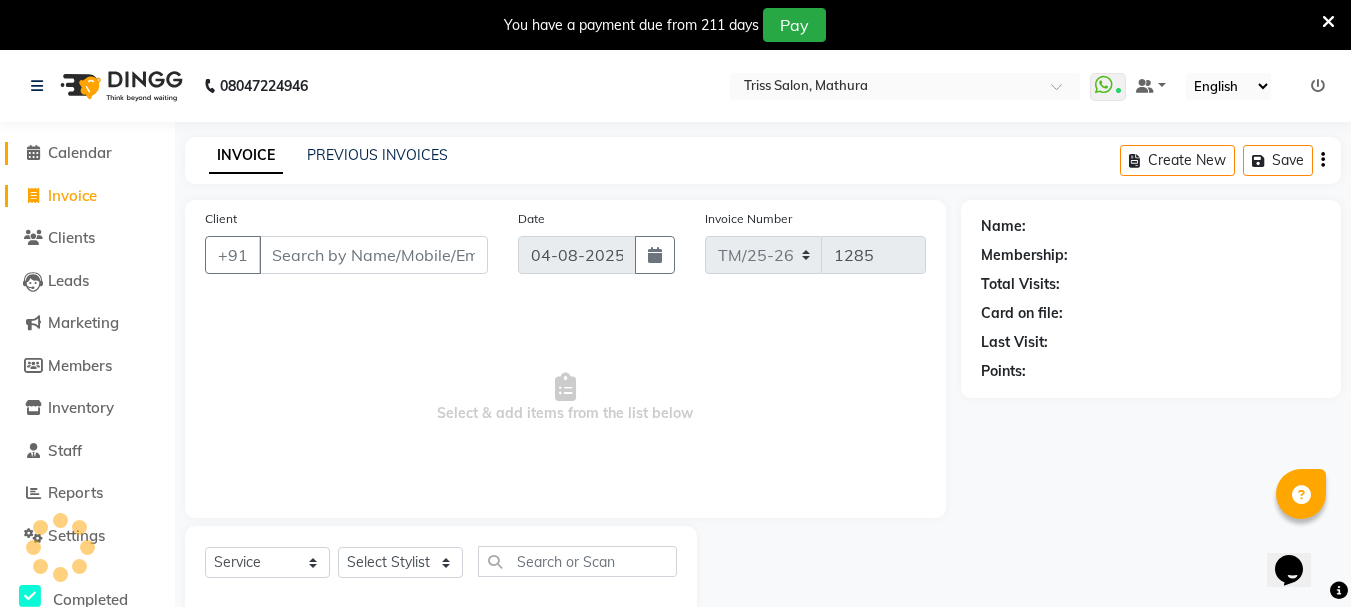 click 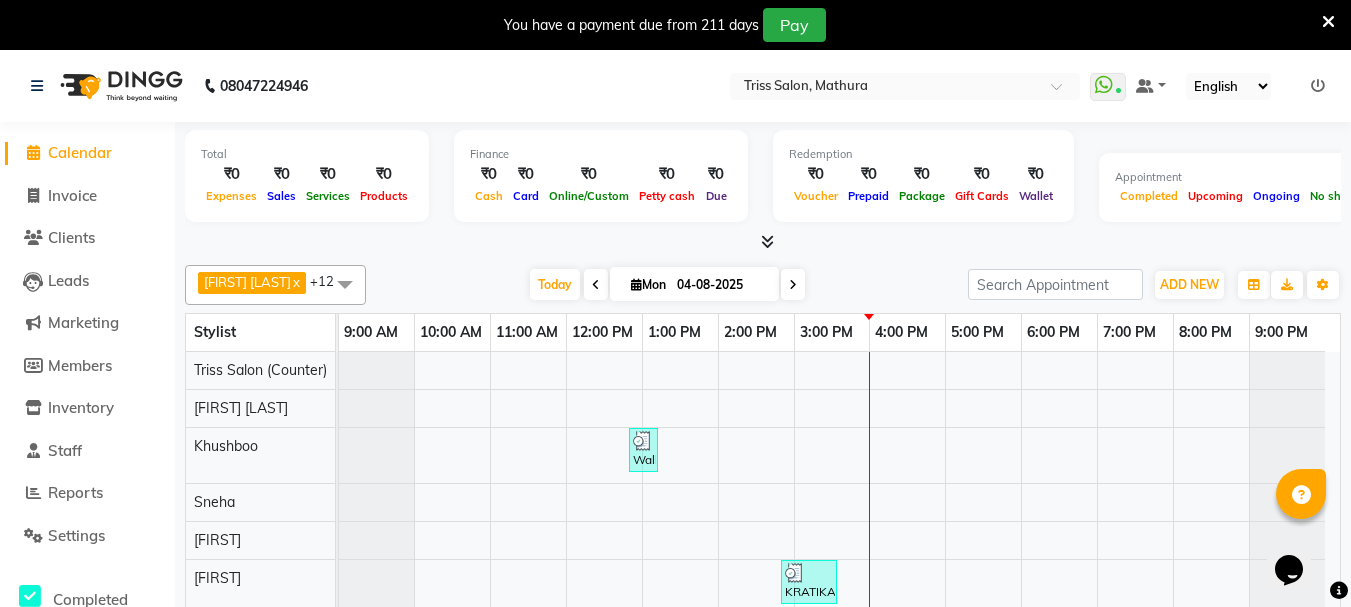 scroll, scrollTop: 0, scrollLeft: 0, axis: both 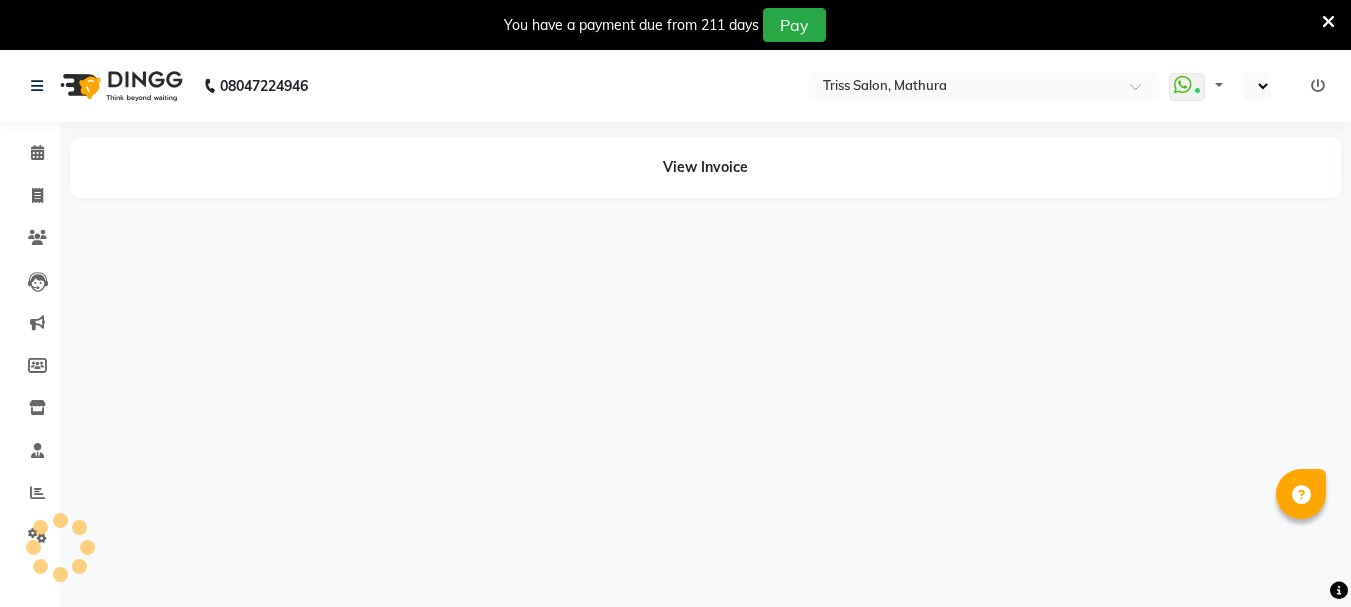 select on "en" 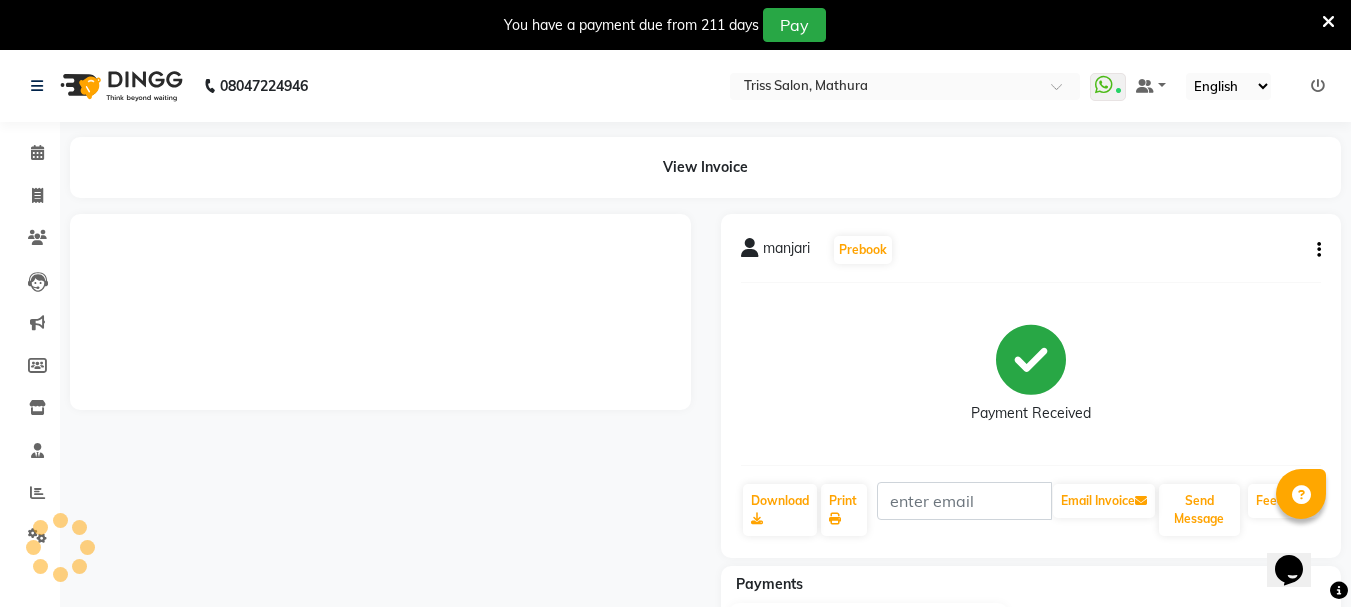 scroll, scrollTop: 0, scrollLeft: 0, axis: both 